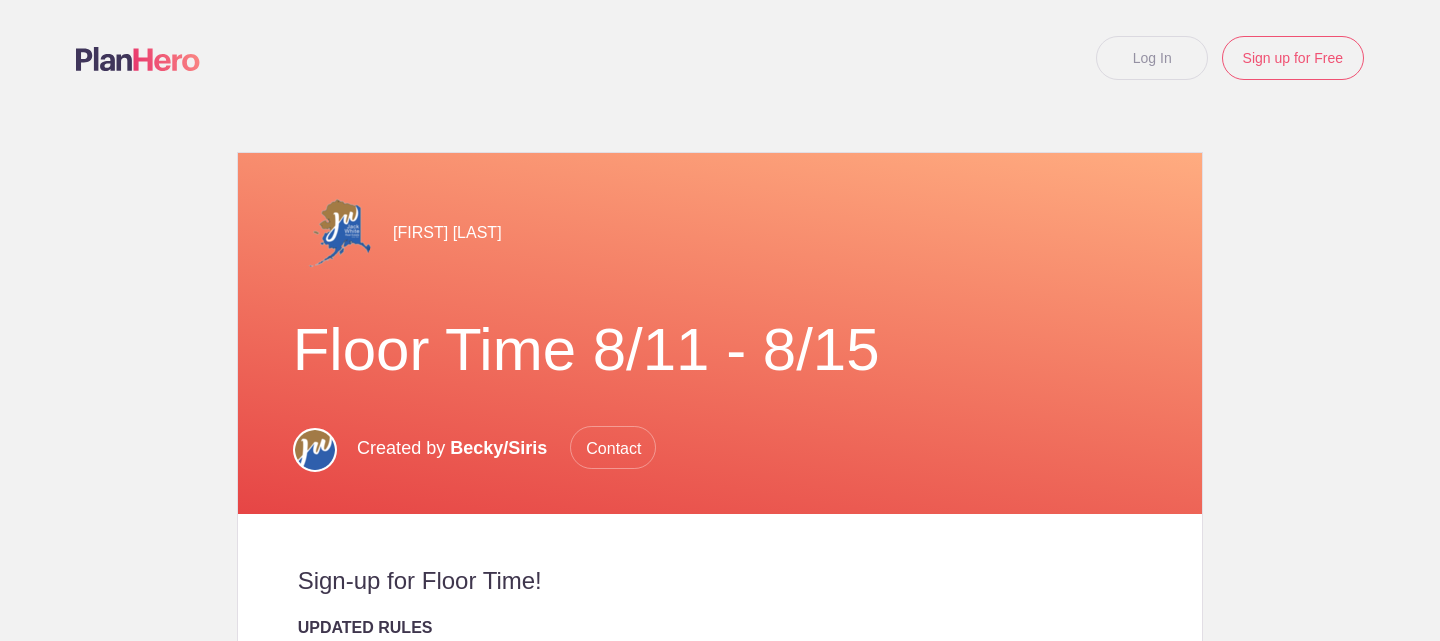 scroll, scrollTop: 0, scrollLeft: 0, axis: both 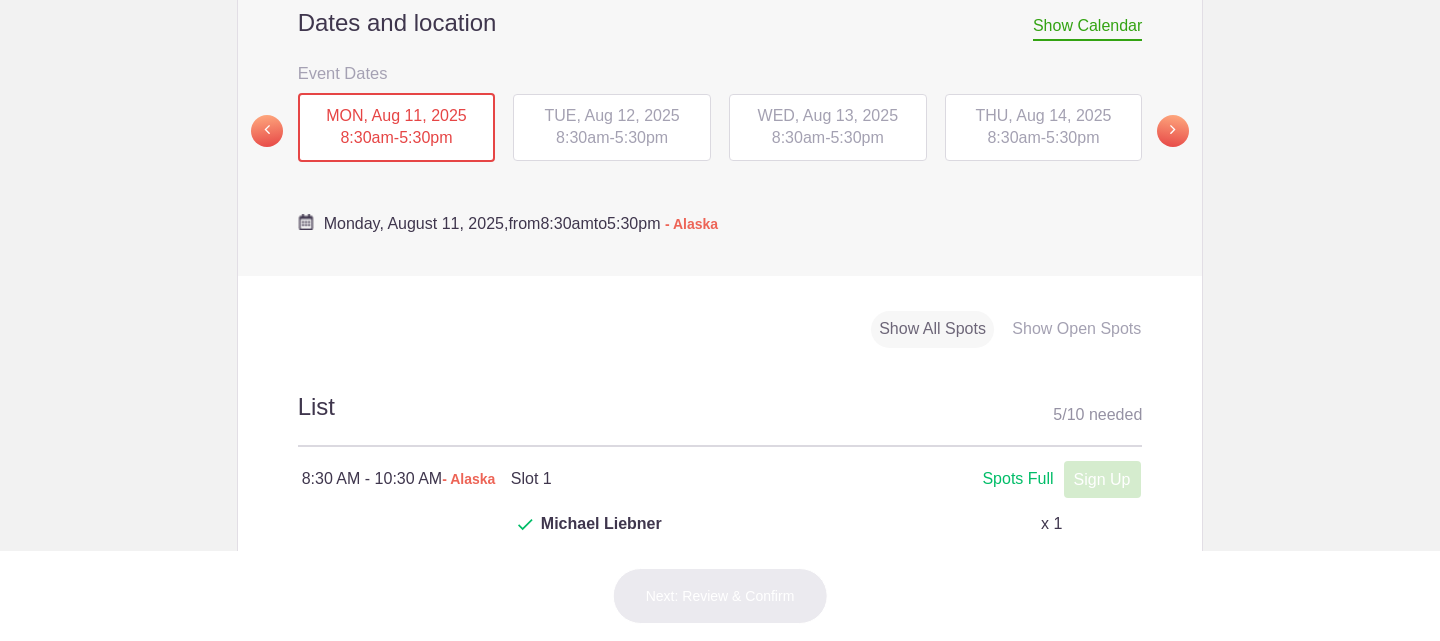 click on "WED, Aug 13, 2025" at bounding box center (828, 115) 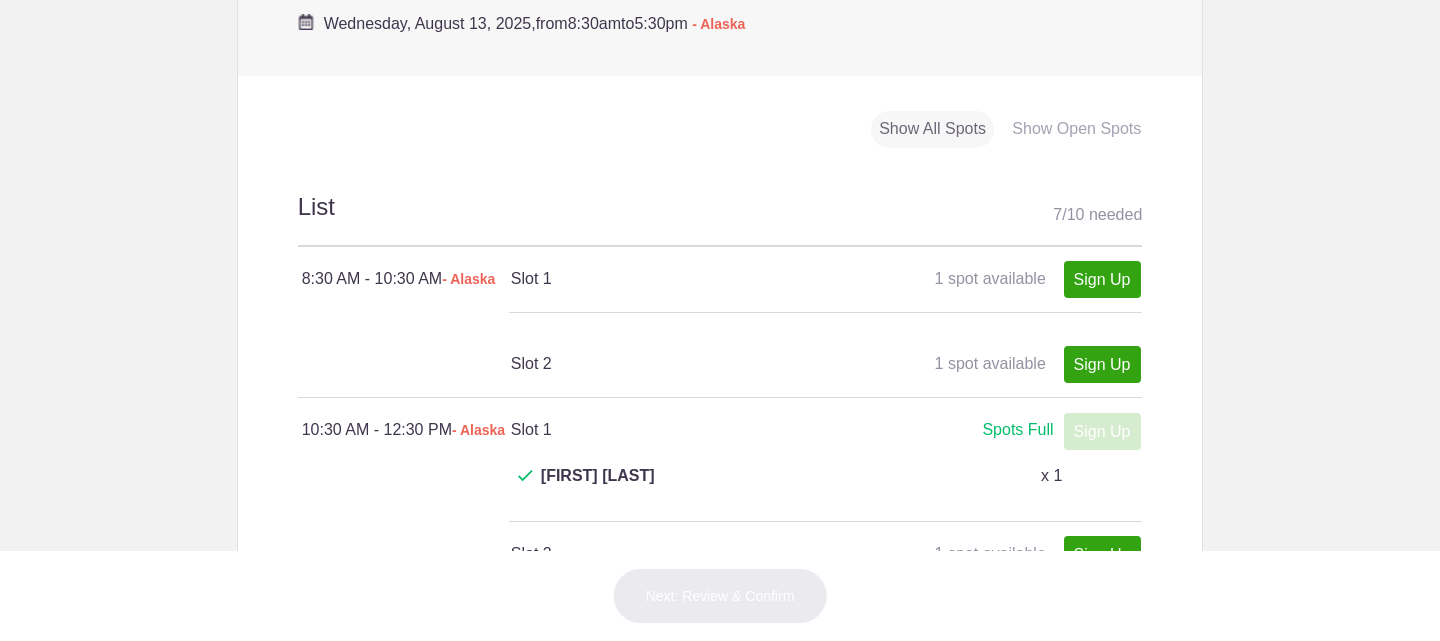 scroll, scrollTop: 800, scrollLeft: 0, axis: vertical 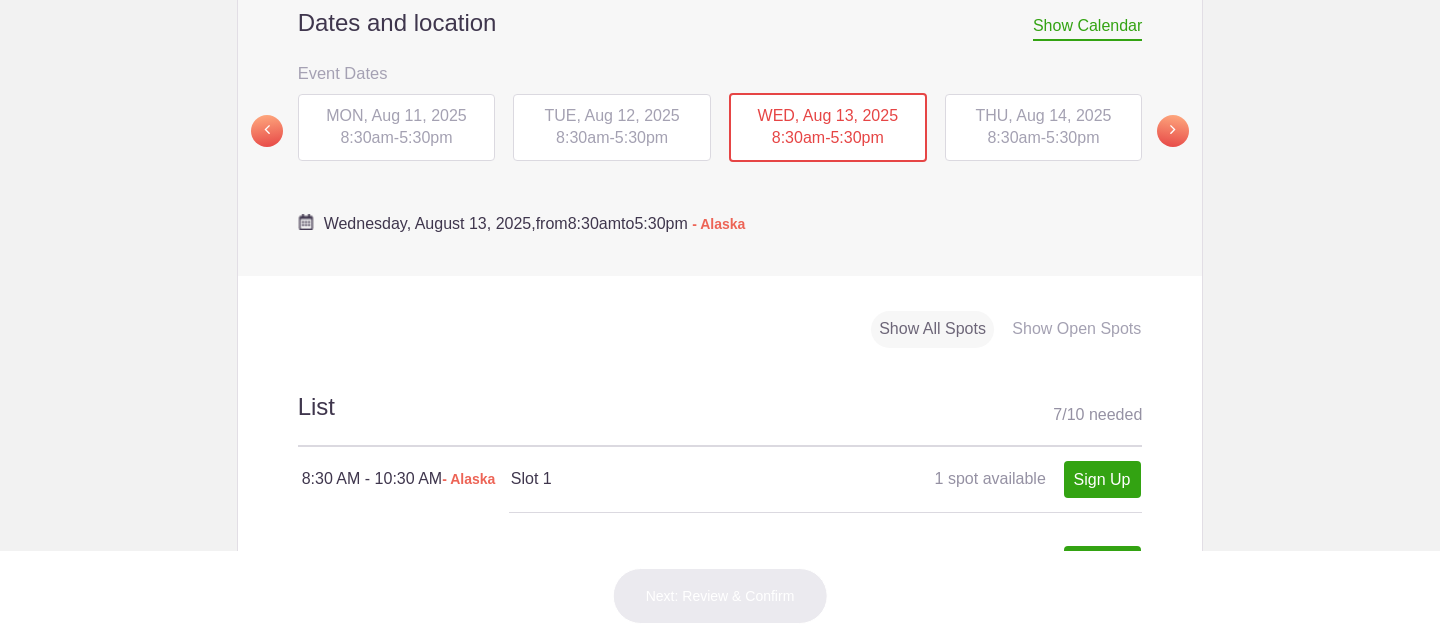 click on "THU, Aug 14, 2025" at bounding box center [1043, 115] 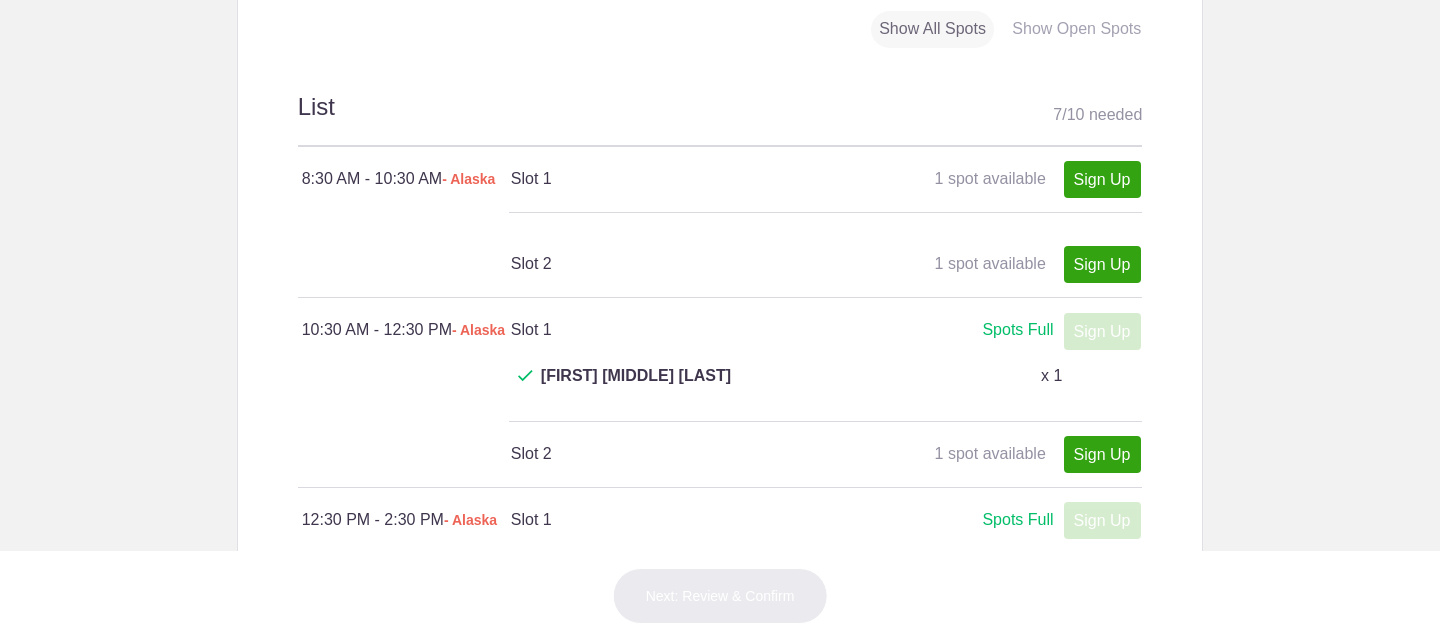 scroll, scrollTop: 900, scrollLeft: 0, axis: vertical 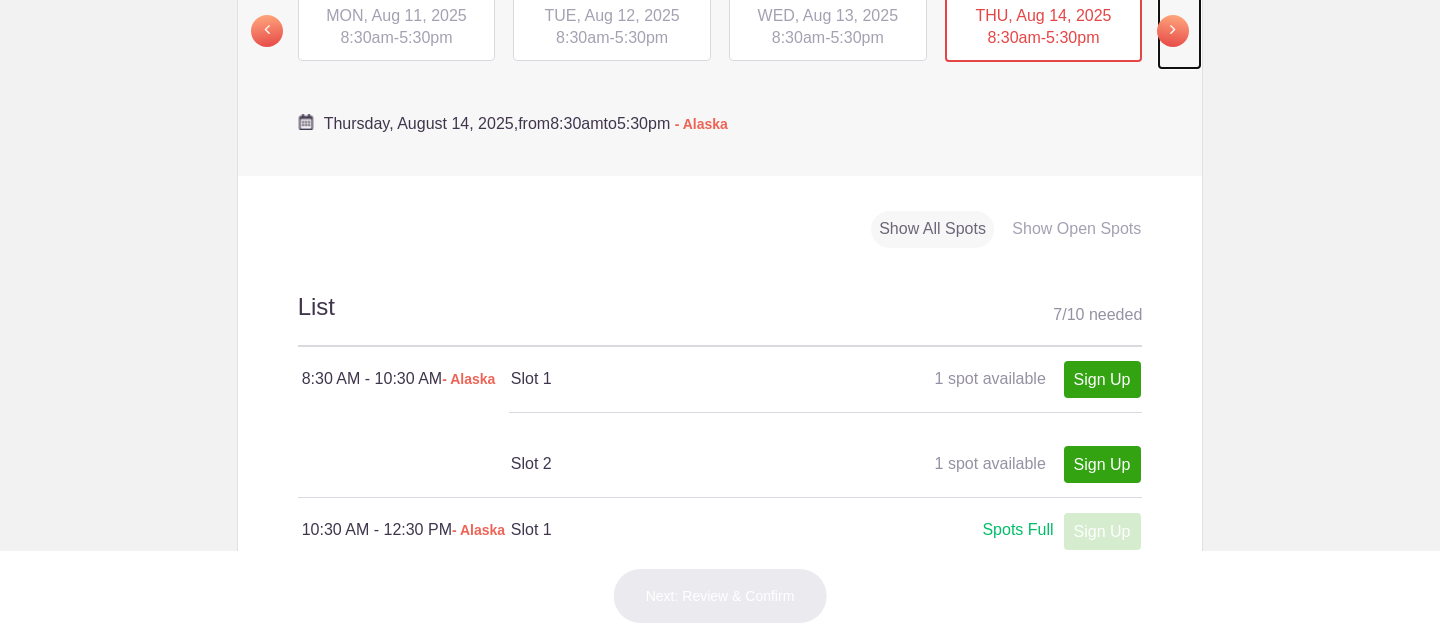 click at bounding box center [1173, 31] 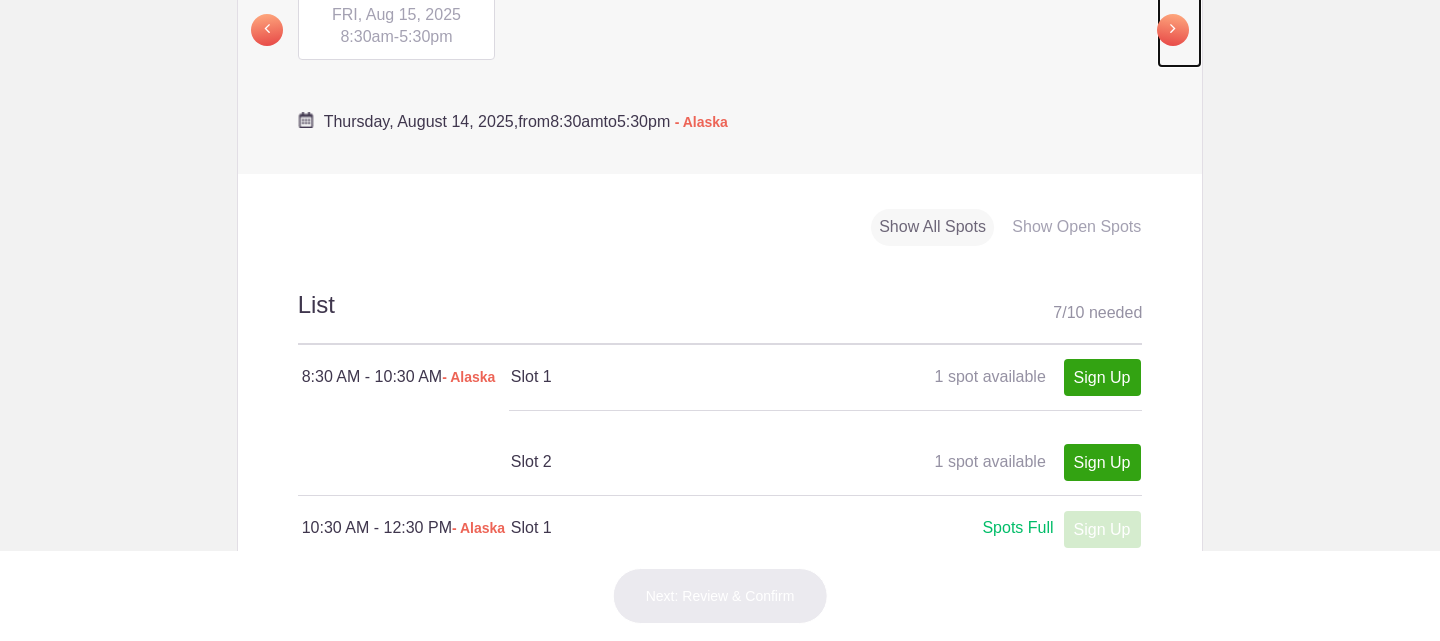 scroll, scrollTop: 899, scrollLeft: 0, axis: vertical 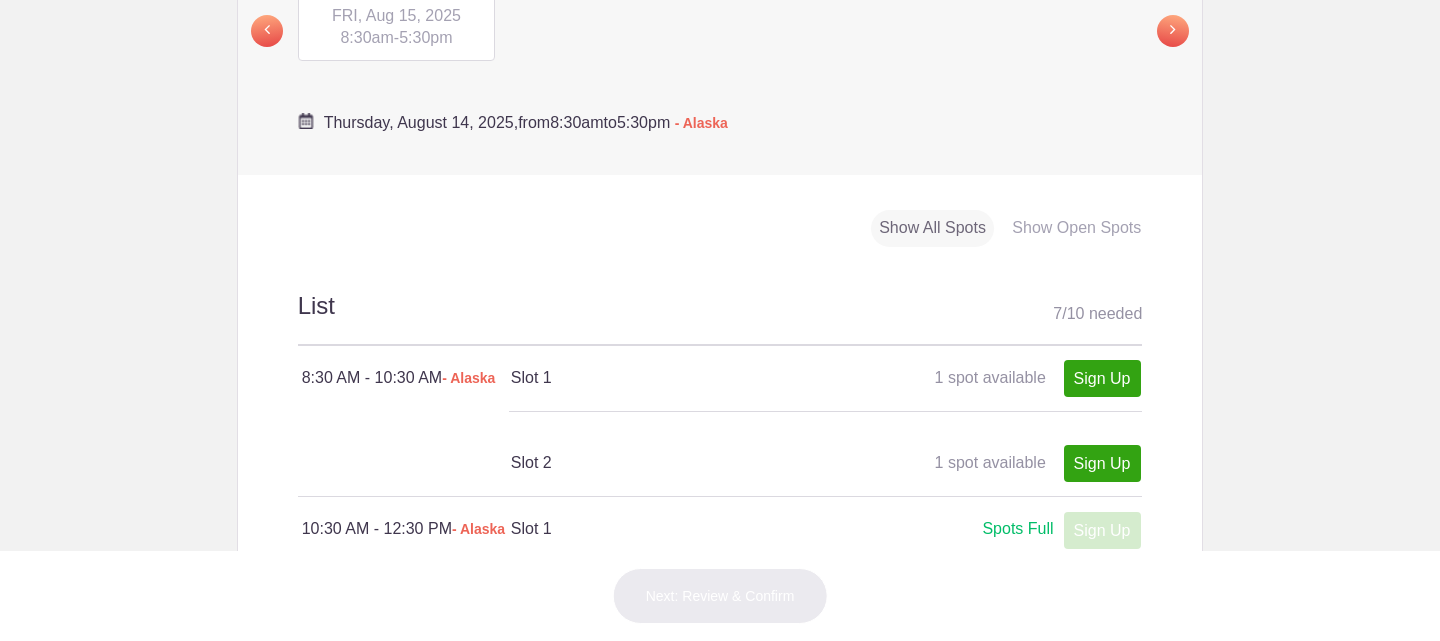 click on "5:30pm" at bounding box center (425, 37) 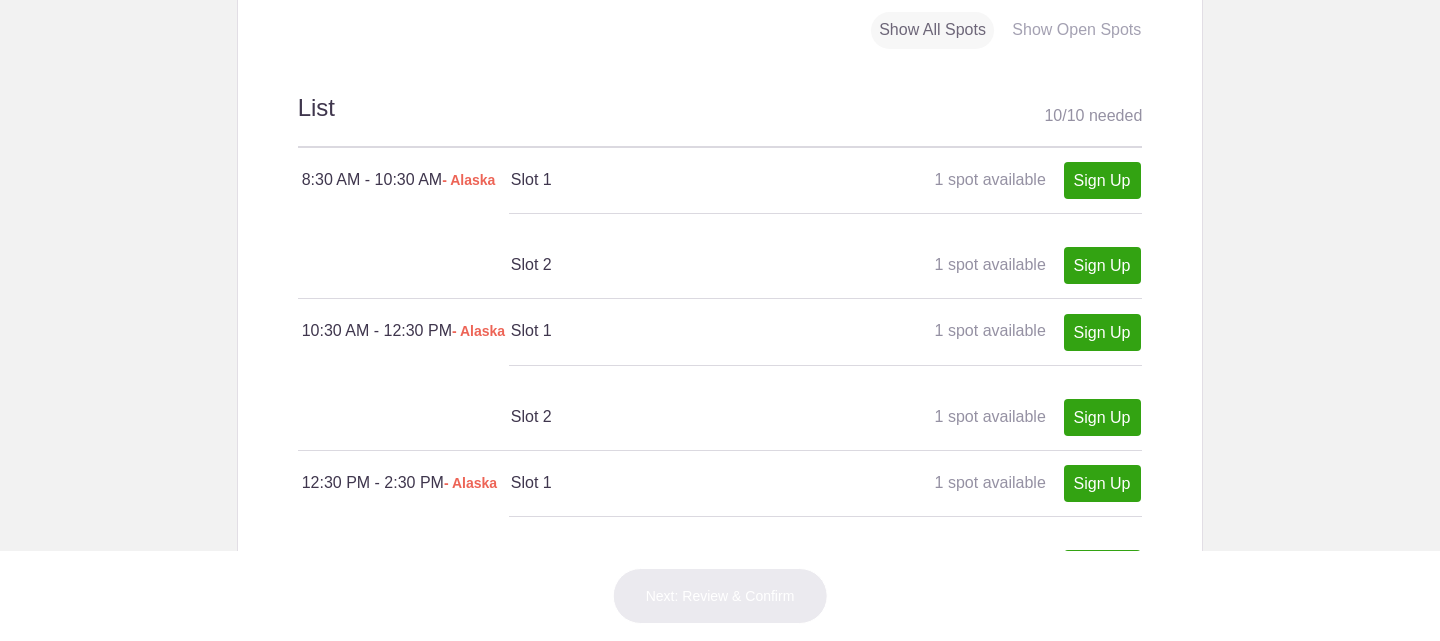 scroll, scrollTop: 1199, scrollLeft: 0, axis: vertical 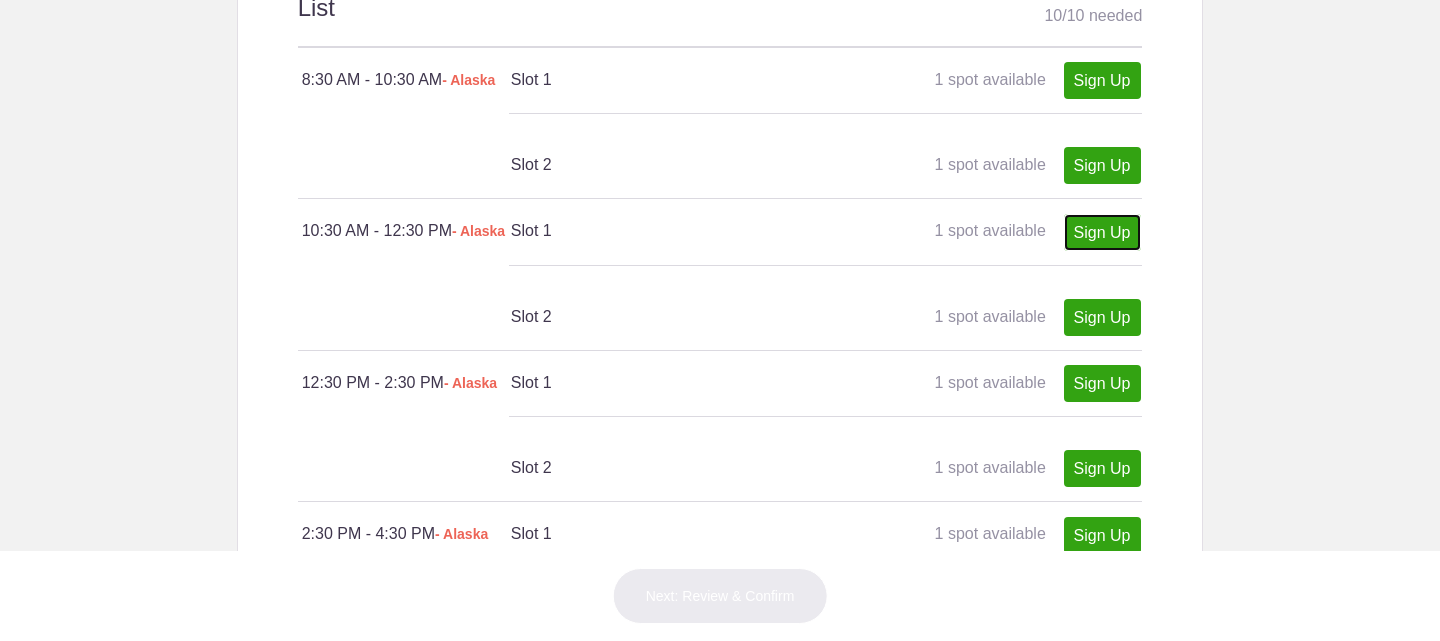 click on "Sign Up" at bounding box center [1102, 232] 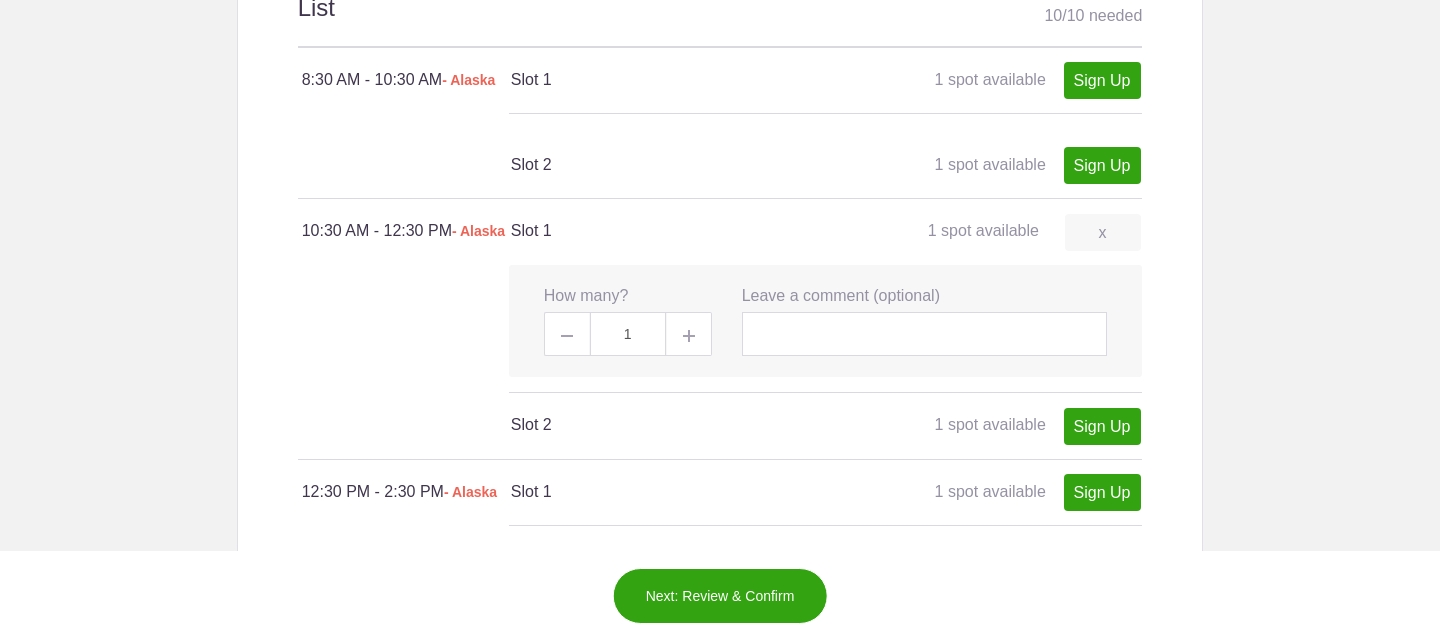 scroll, scrollTop: 1699, scrollLeft: 0, axis: vertical 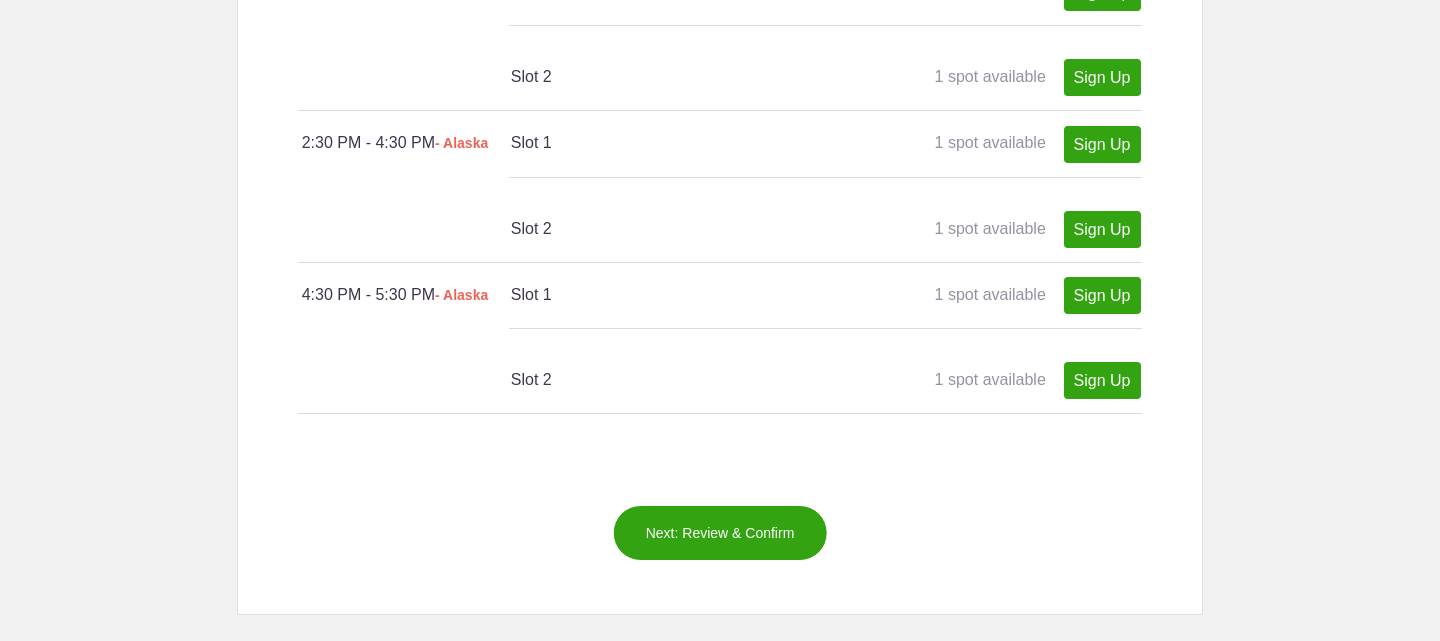 click on "Next: Review & Confirm" at bounding box center [720, 533] 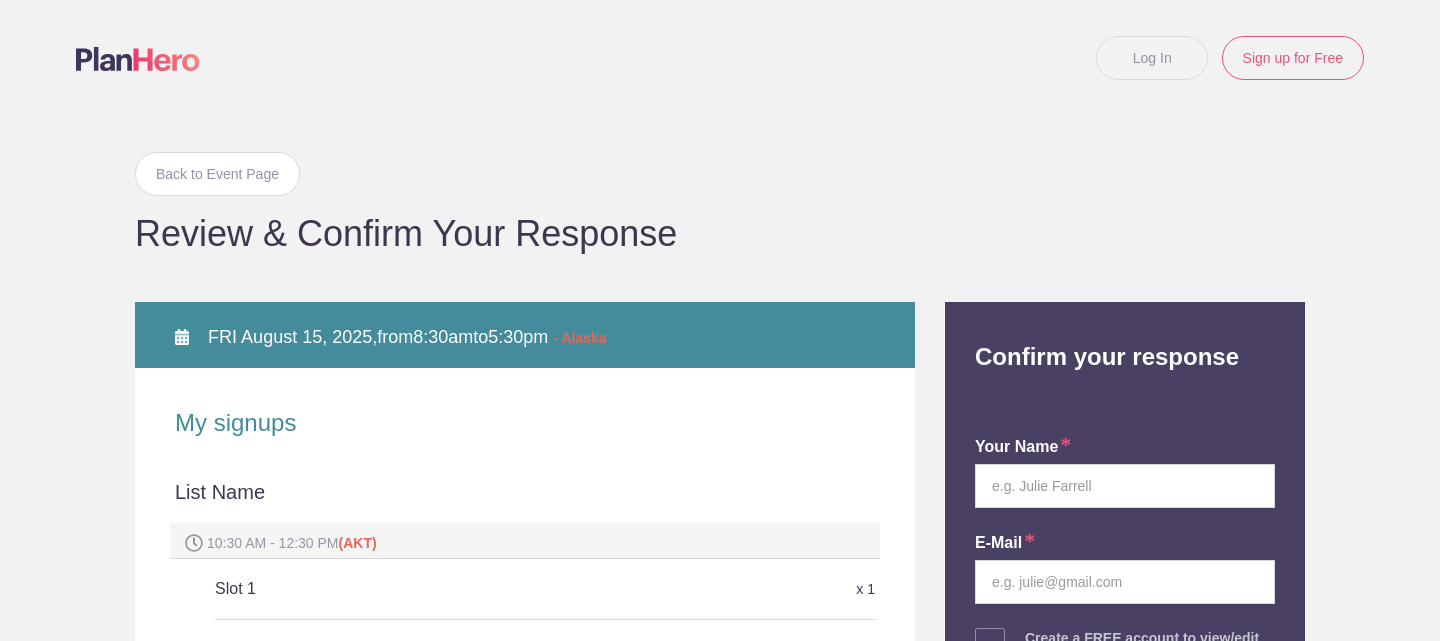 scroll, scrollTop: 200, scrollLeft: 0, axis: vertical 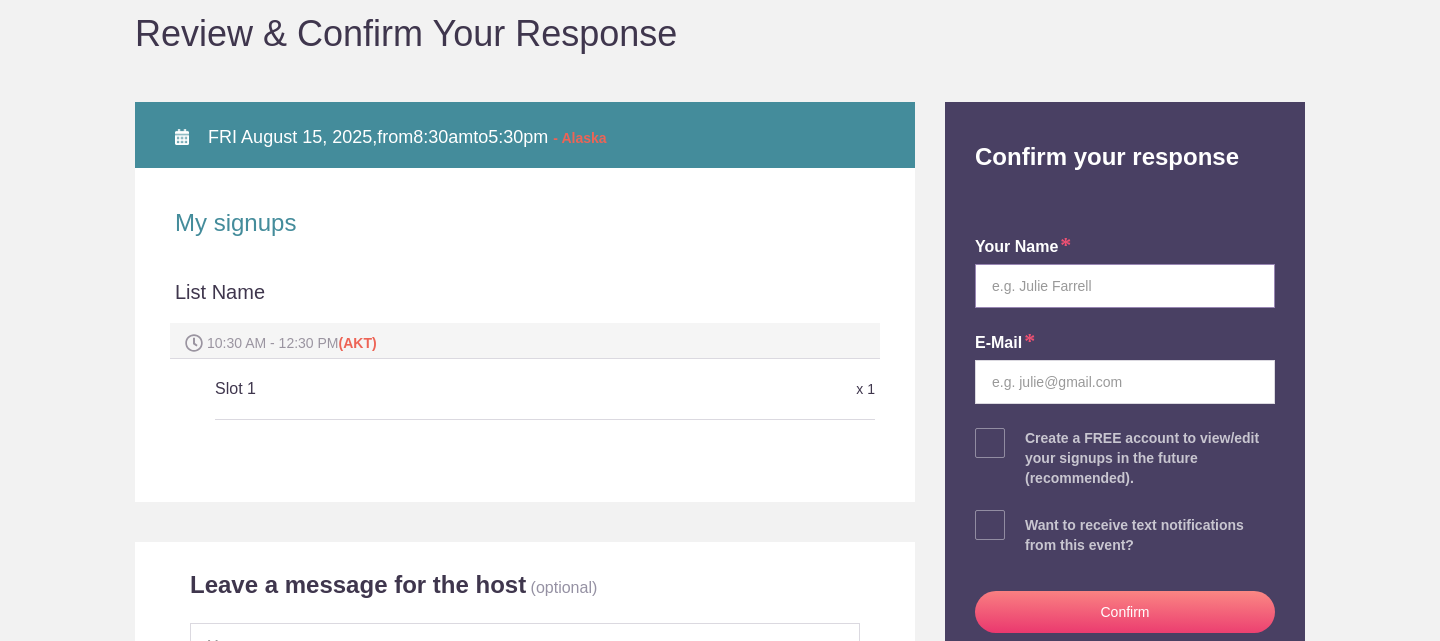 click at bounding box center [1125, 286] 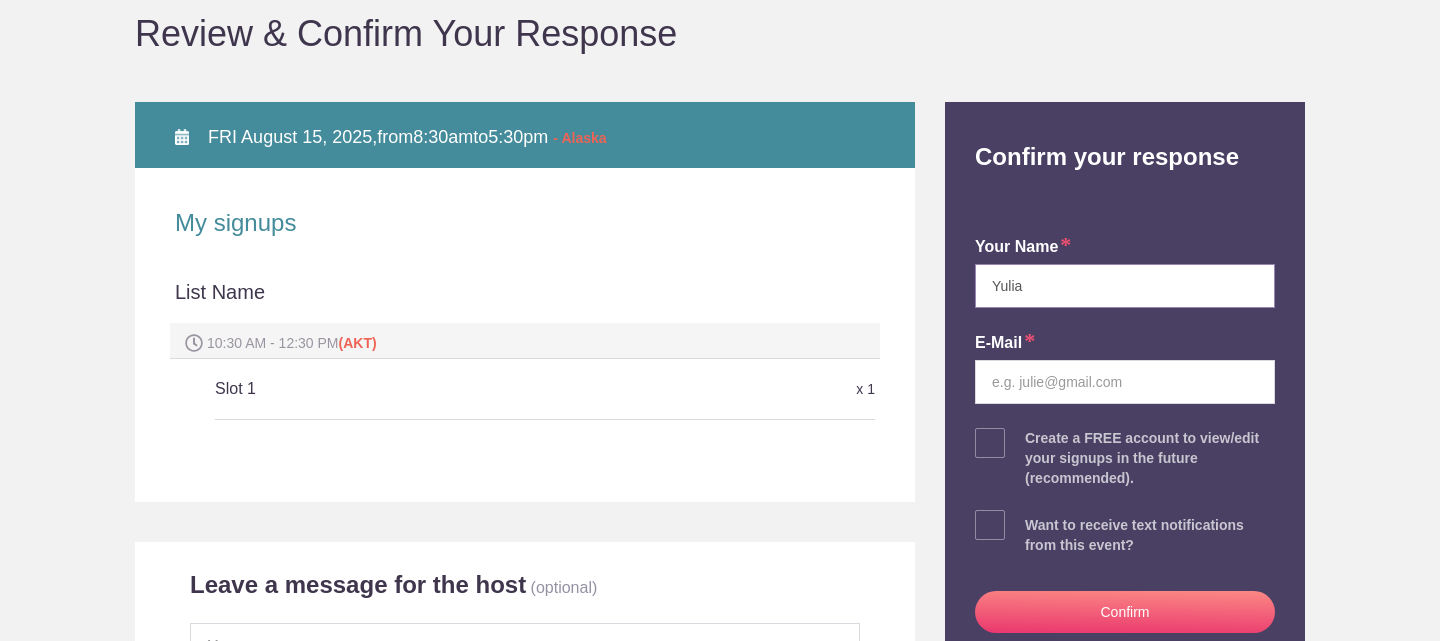 type on "Yulia" 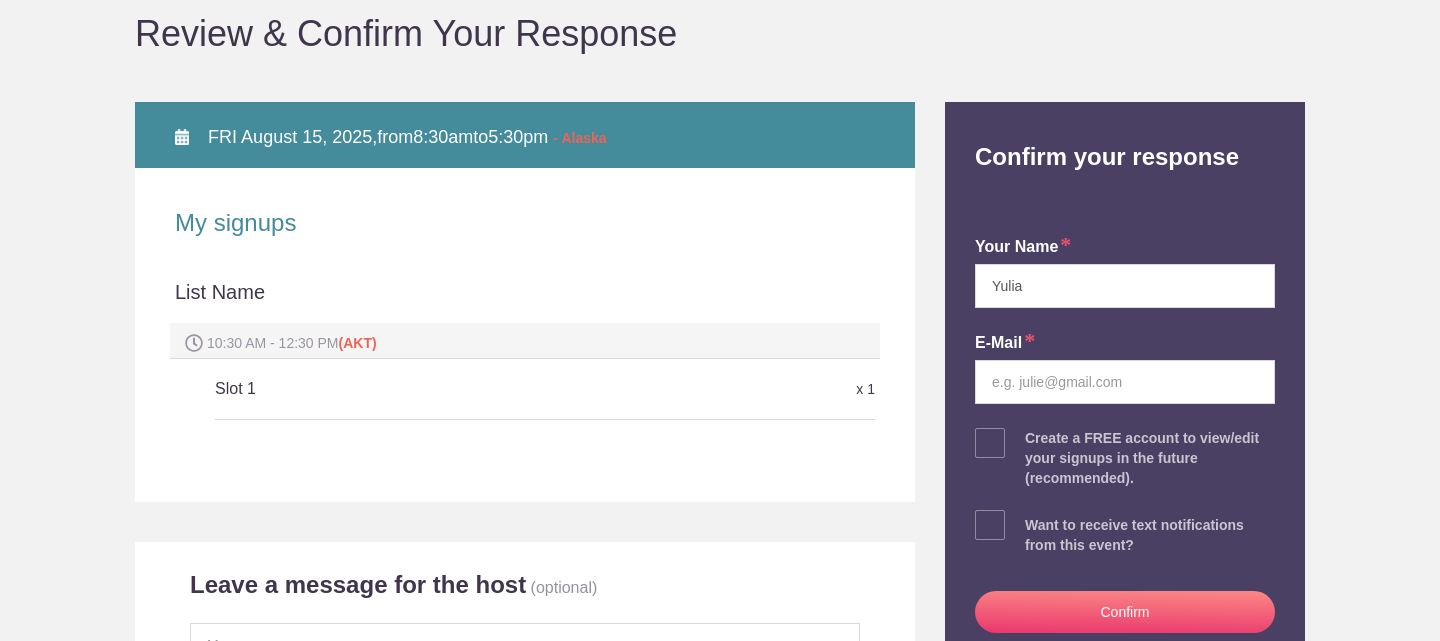click on "Log In
Sign up for Free
Back to Event Page
Back to Event Page
Review & Confirm Your Response
FRI August 15, 2025,
from
8:30am
to
5:30pm
- Alaska
My signups
10:30 AM - 12:30 PM
(AKT)
Slot 1
x 1
Leave a message for the host
(optional)
Confirm your response
your name
[FIRST]
E-mail
Create a FREE account to view/edit your signups in the future (recommended).
password
Signing up means you agree with our
Terms of Service.
Want to receive text notifications from this event?
Your Phone Number
You will receive text notifications only for YOUR signups. You may not enter other people's phone numbers.
Opting in for text notifications means you agree with our
Terms of Service.
Standard message & data rates may apply.
Confirm" at bounding box center (720, 320) 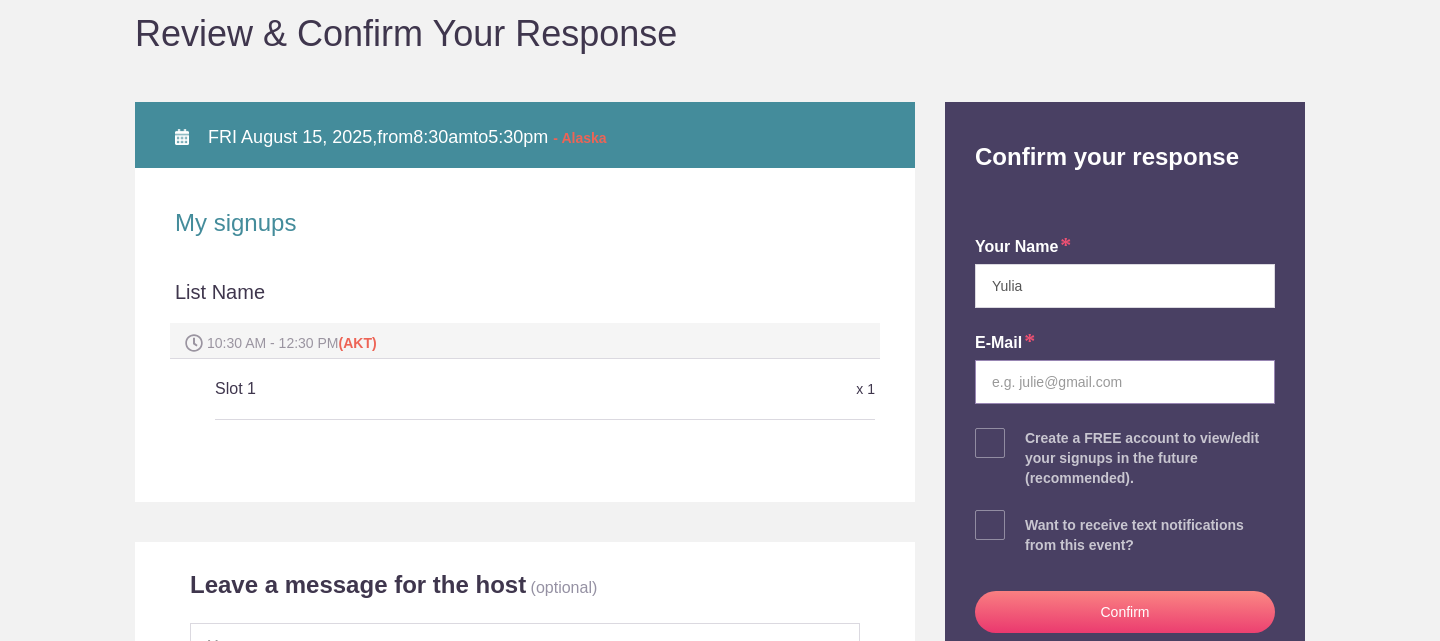 click at bounding box center (1125, 382) 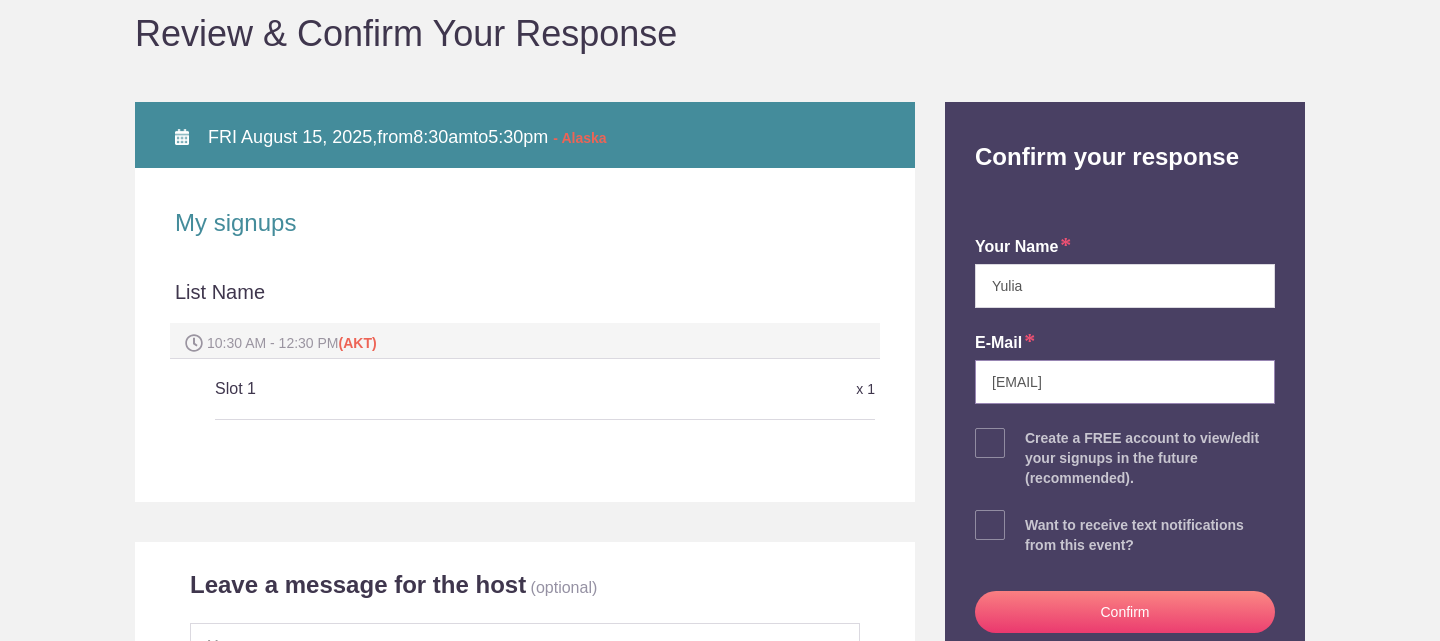 type on "[EMAIL]" 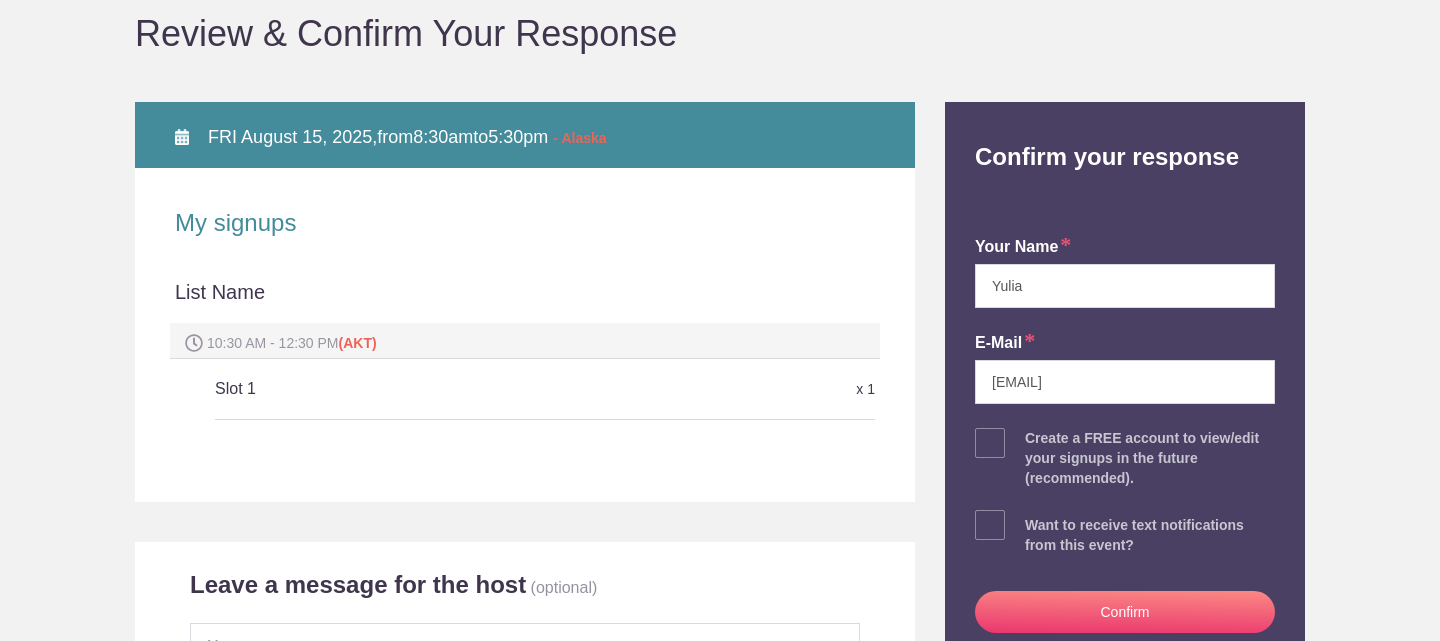 click on "Confirm" at bounding box center (1125, 612) 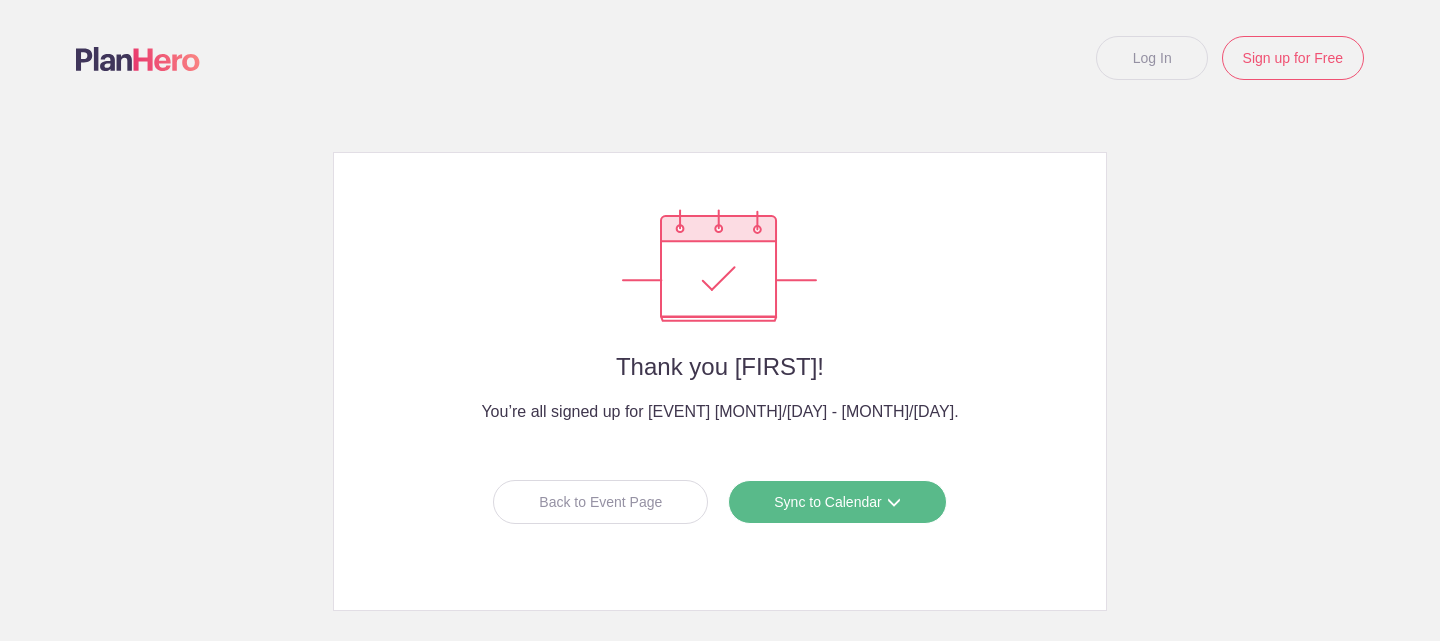 scroll, scrollTop: 0, scrollLeft: 0, axis: both 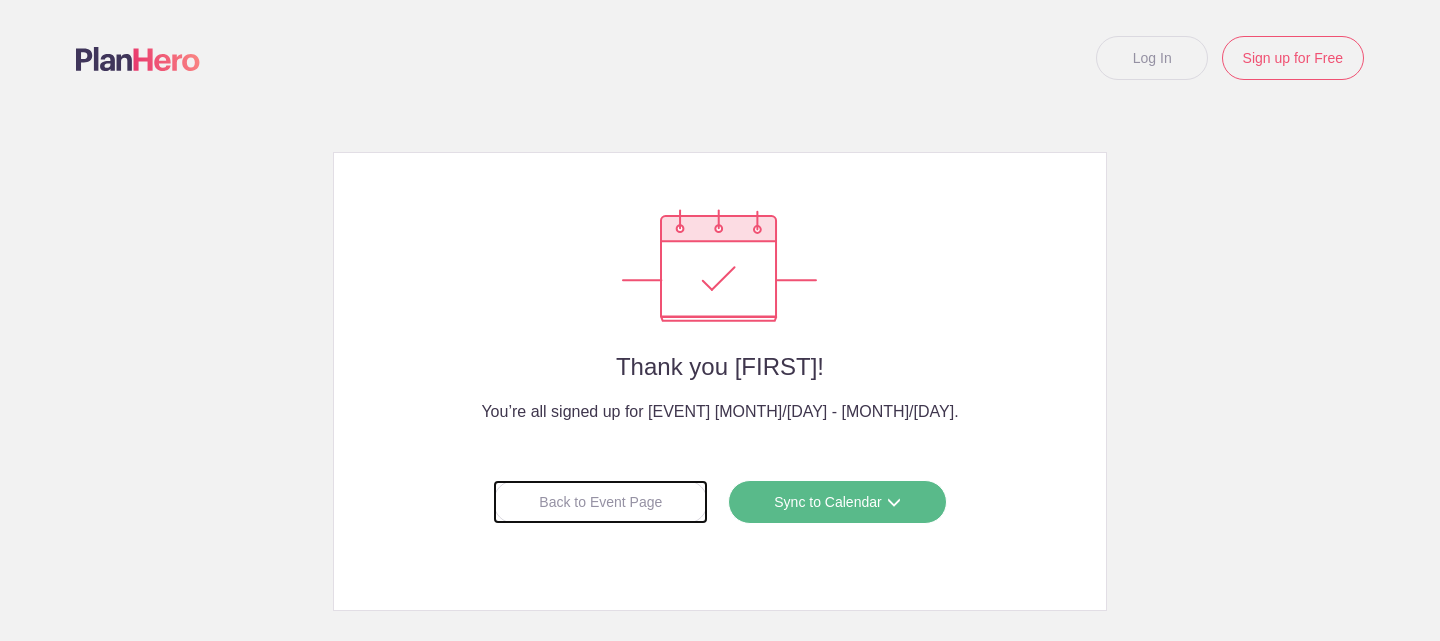 click on "Back to Event Page" at bounding box center (600, 502) 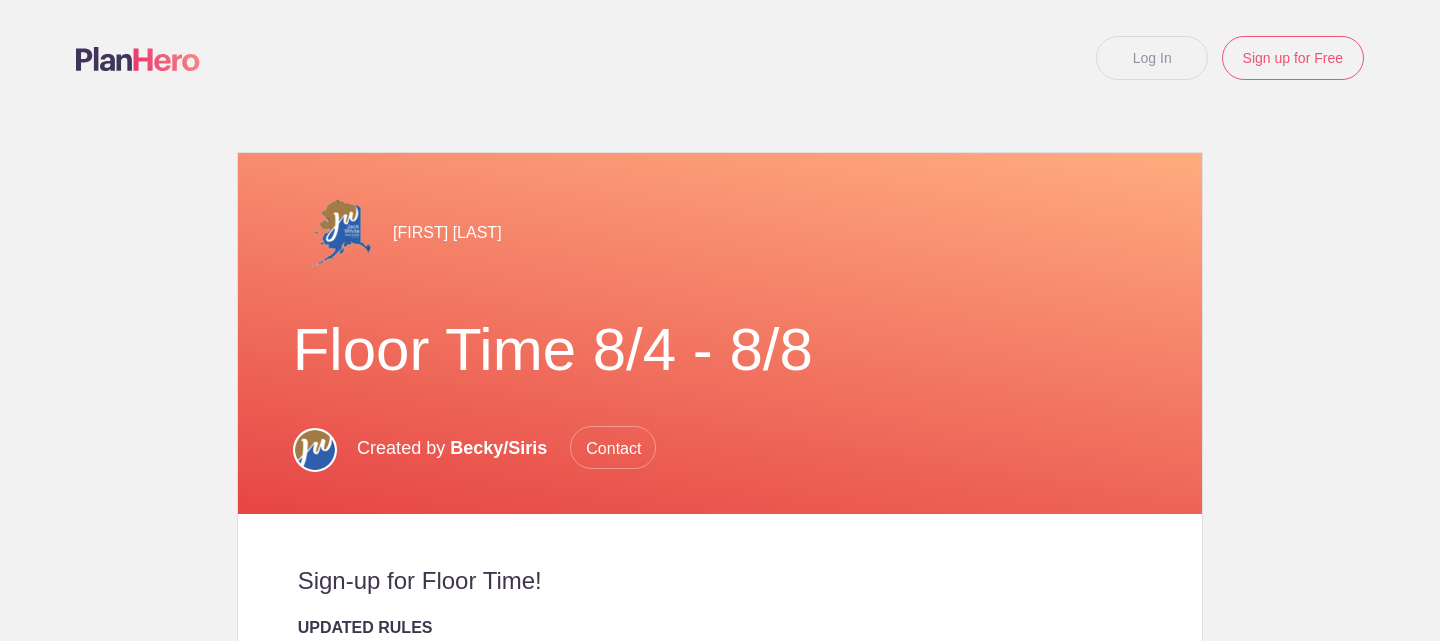 scroll, scrollTop: 0, scrollLeft: 0, axis: both 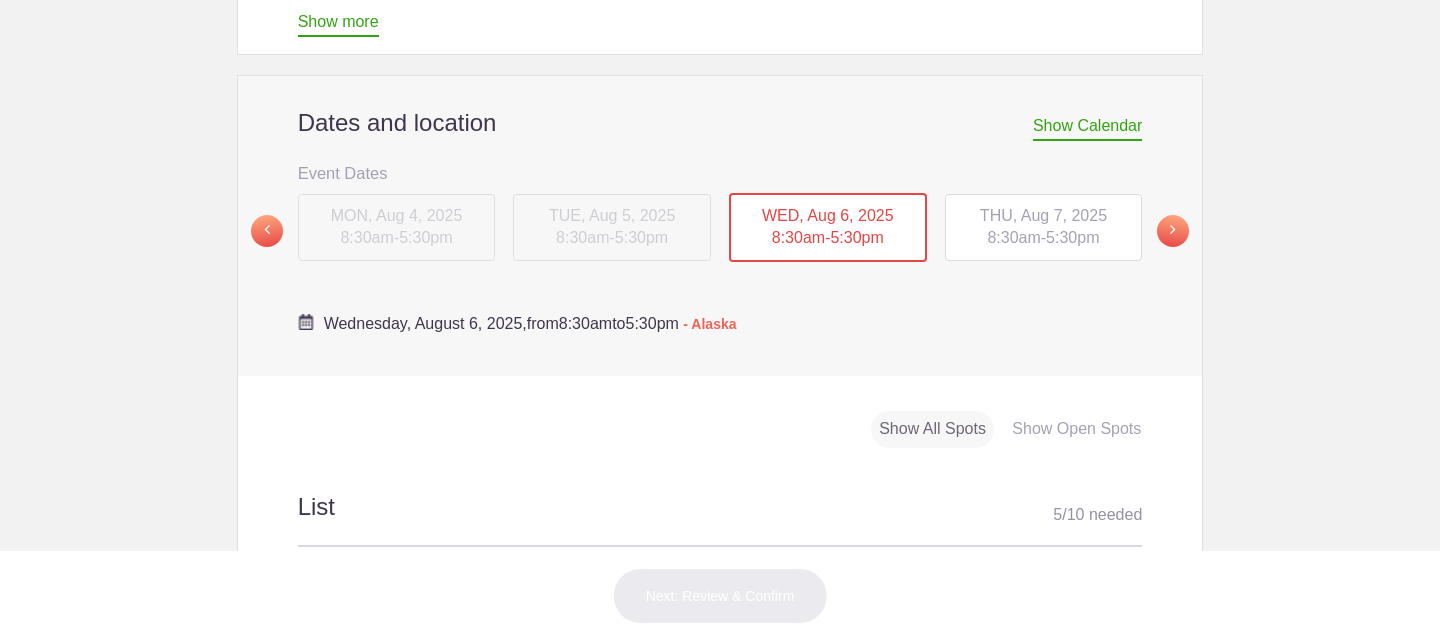 click on "8:30am" at bounding box center [1013, 237] 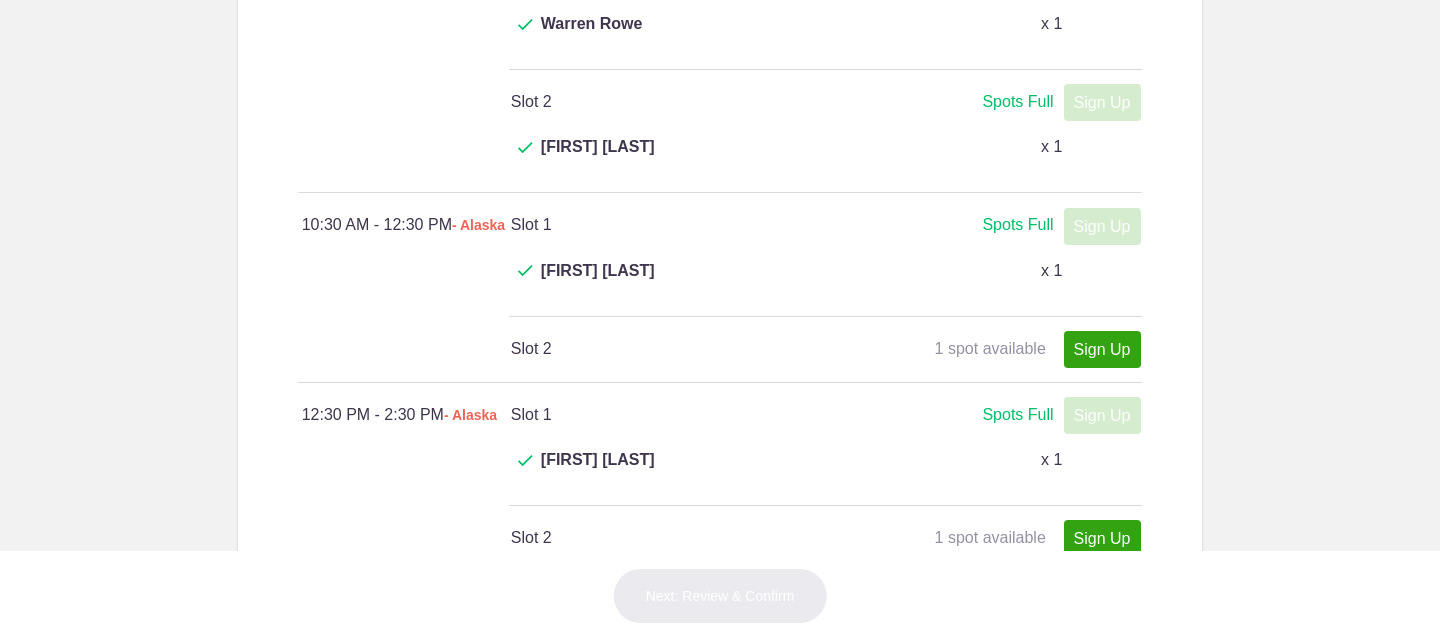 scroll, scrollTop: 1400, scrollLeft: 0, axis: vertical 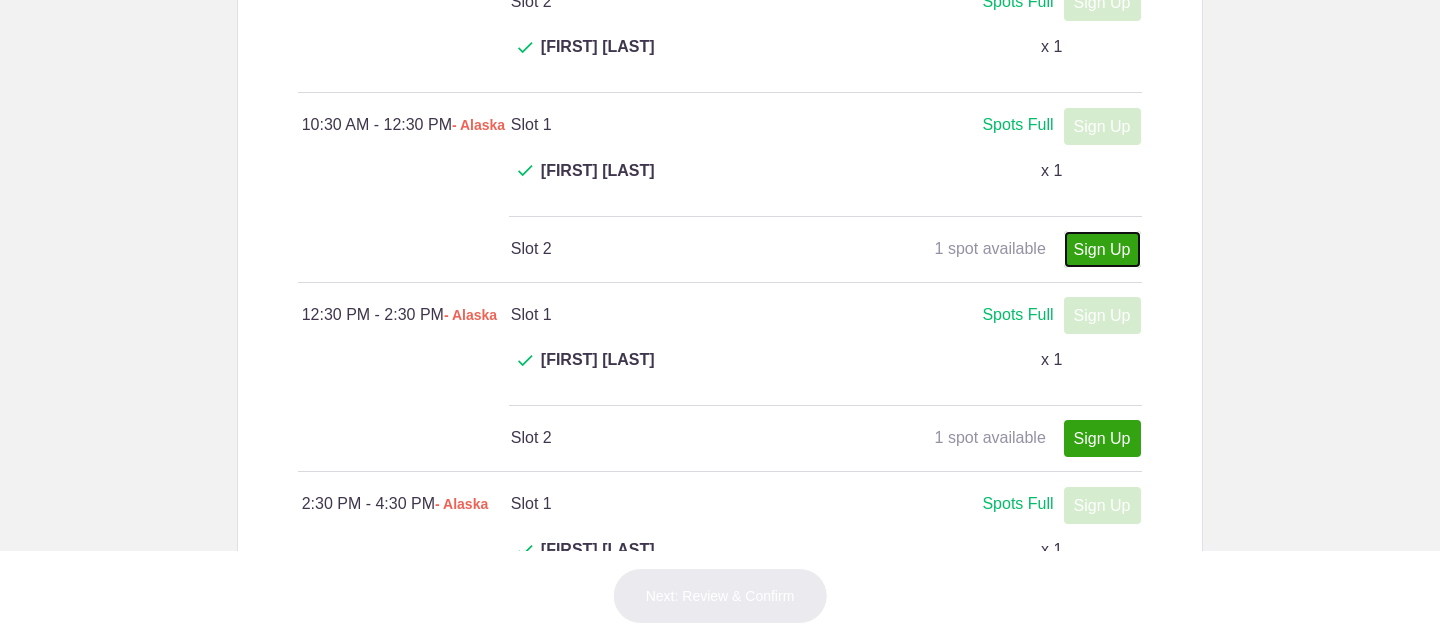 click on "Sign Up" at bounding box center (1102, 249) 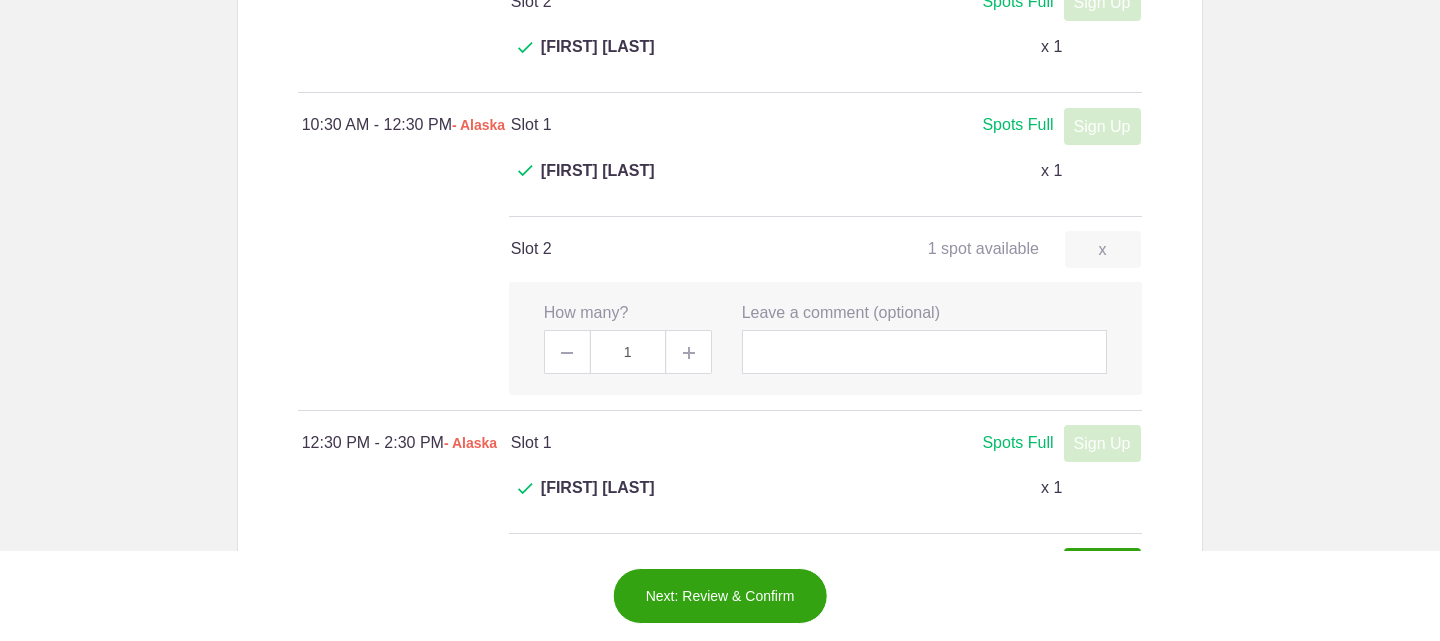 click on "Next: Review & Confirm" at bounding box center (720, 596) 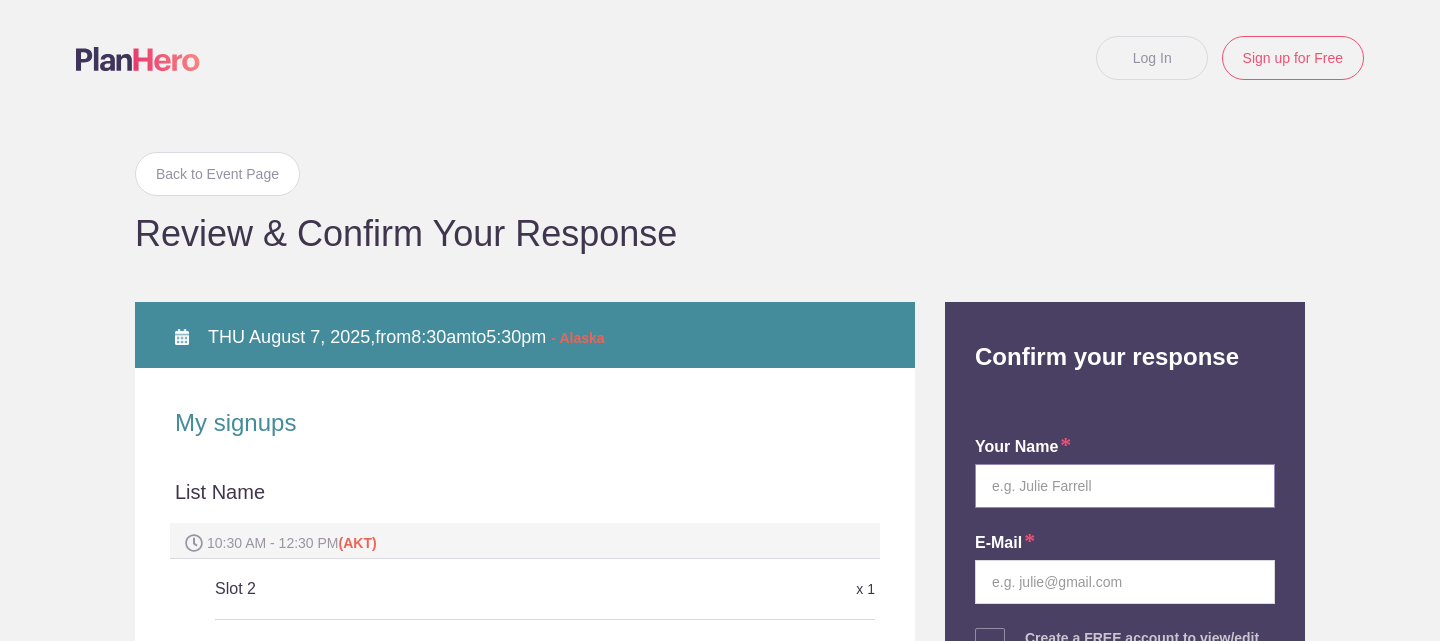 click at bounding box center [1125, 486] 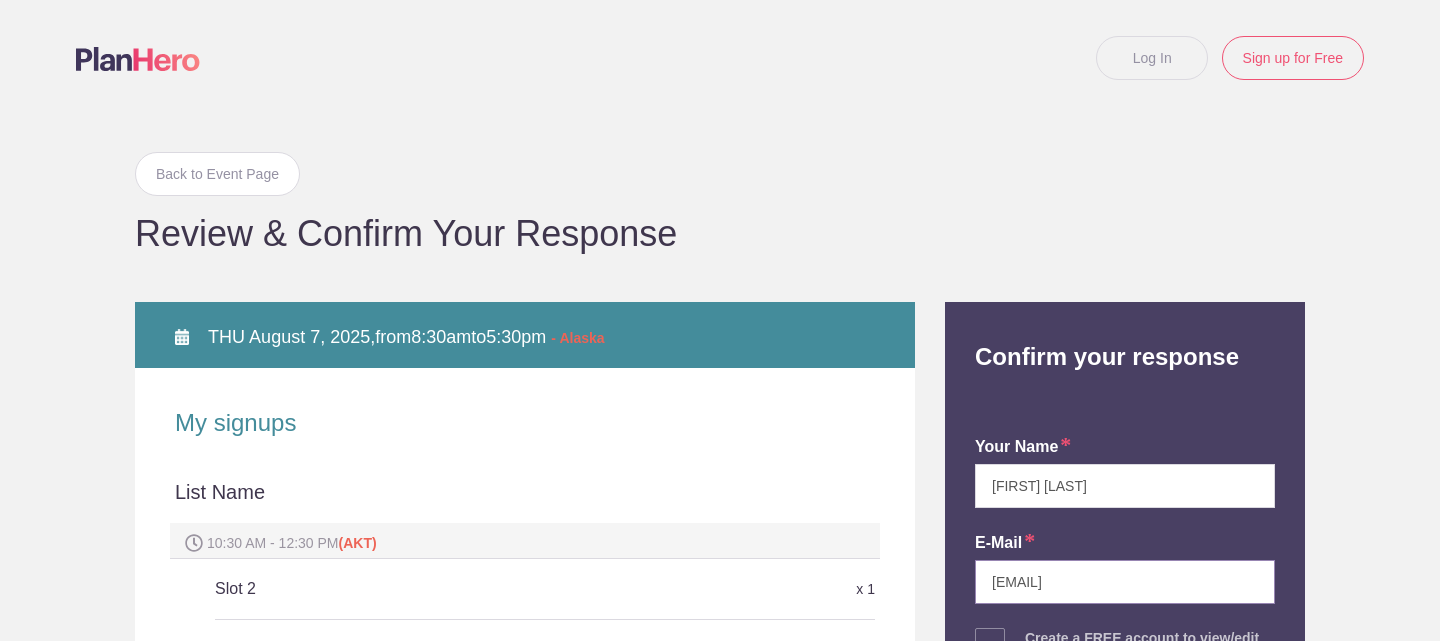 scroll, scrollTop: 200, scrollLeft: 0, axis: vertical 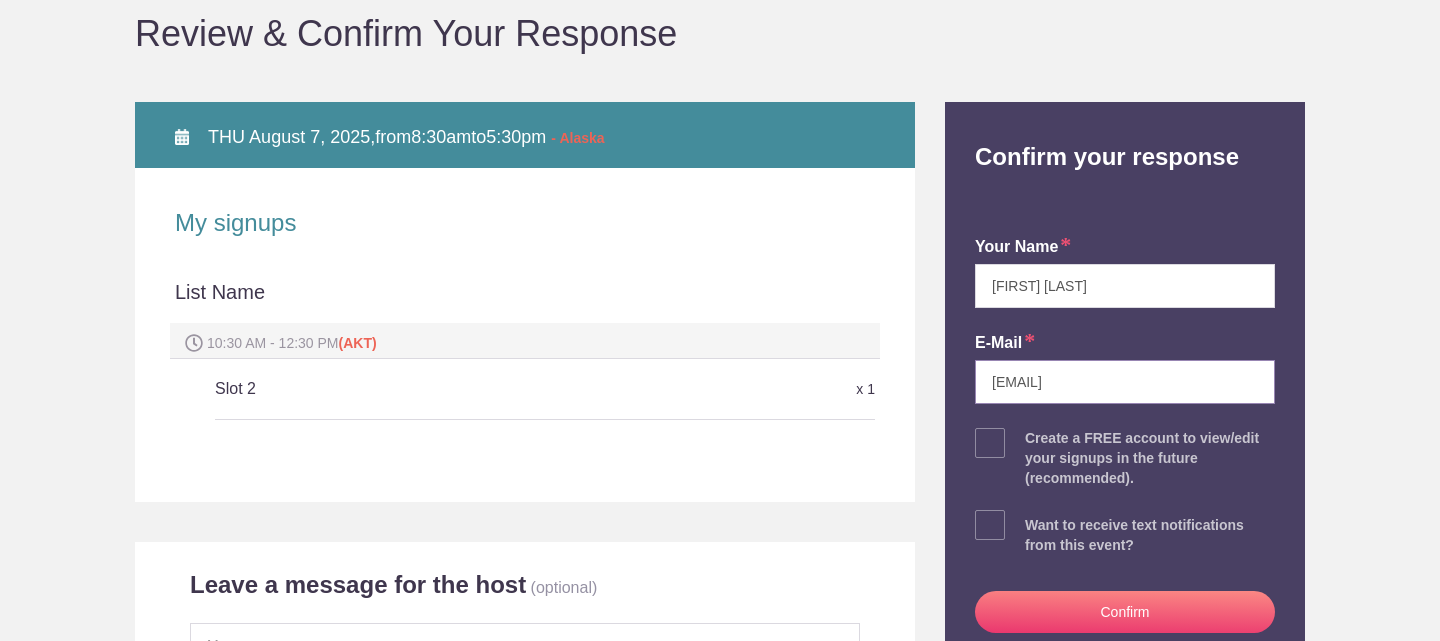 drag, startPoint x: 1042, startPoint y: 380, endPoint x: 896, endPoint y: 385, distance: 146.08559 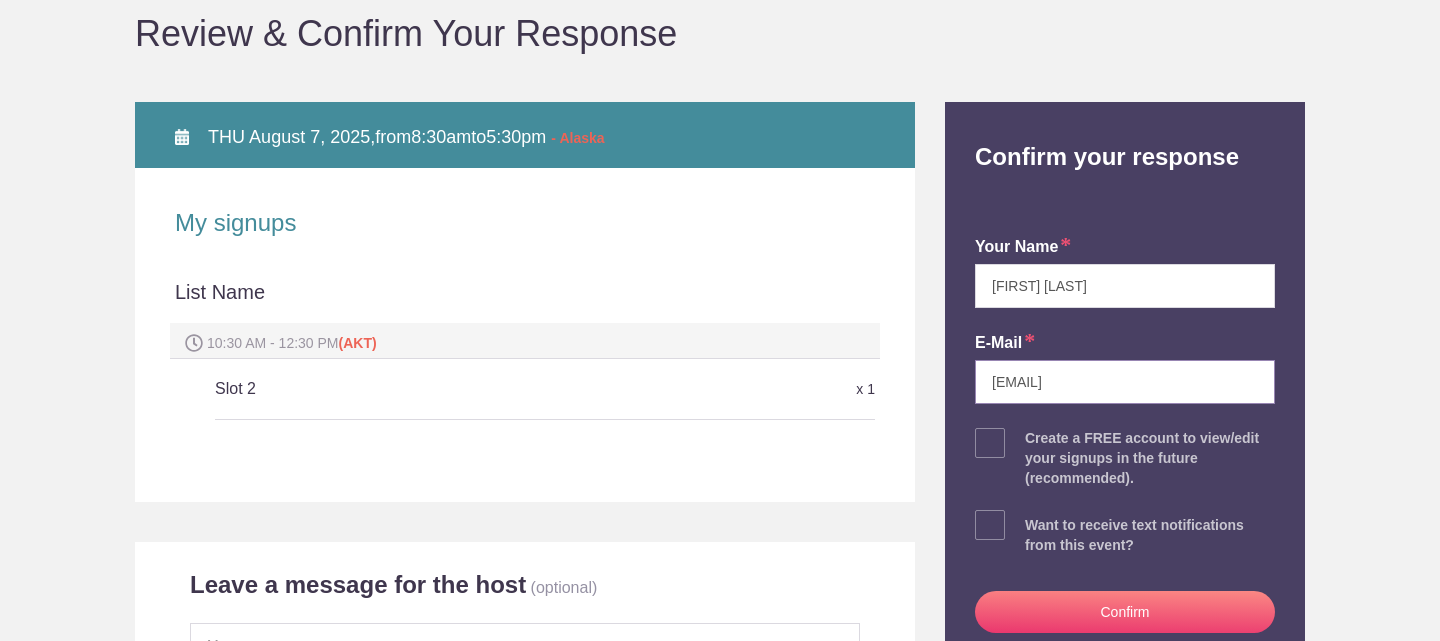 type on "[EMAIL]" 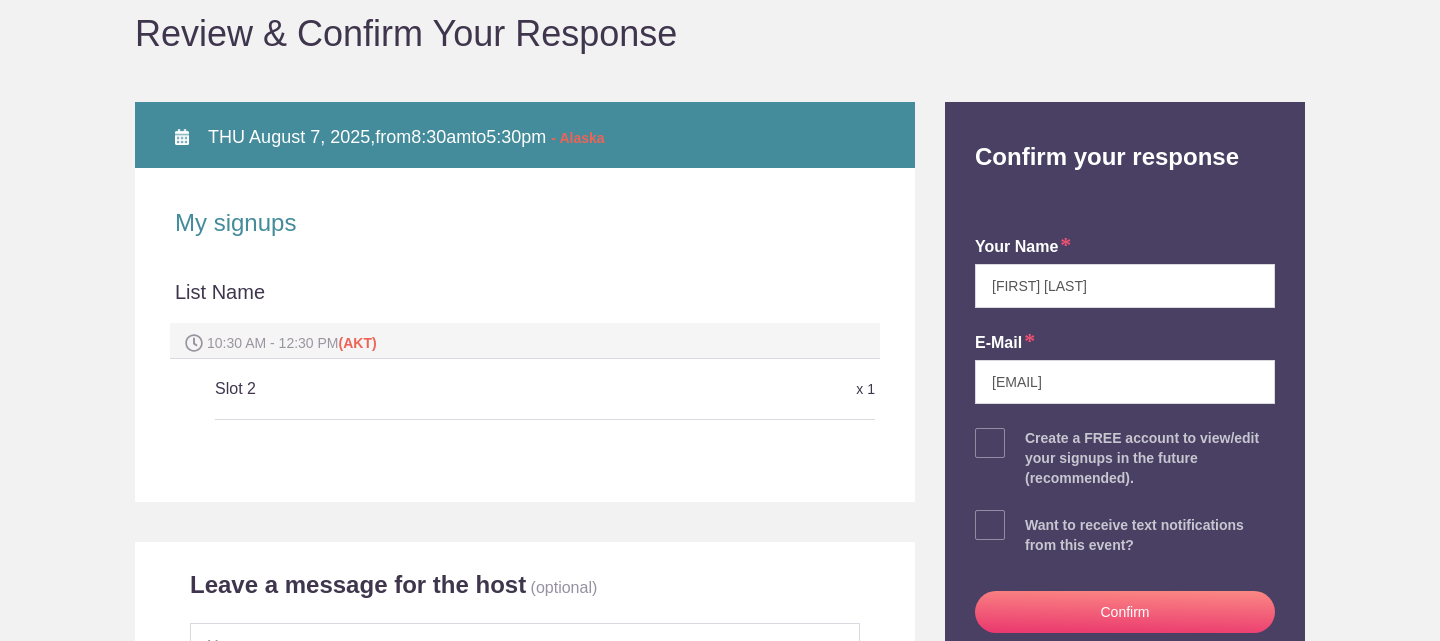 click on "Confirm" at bounding box center [1125, 612] 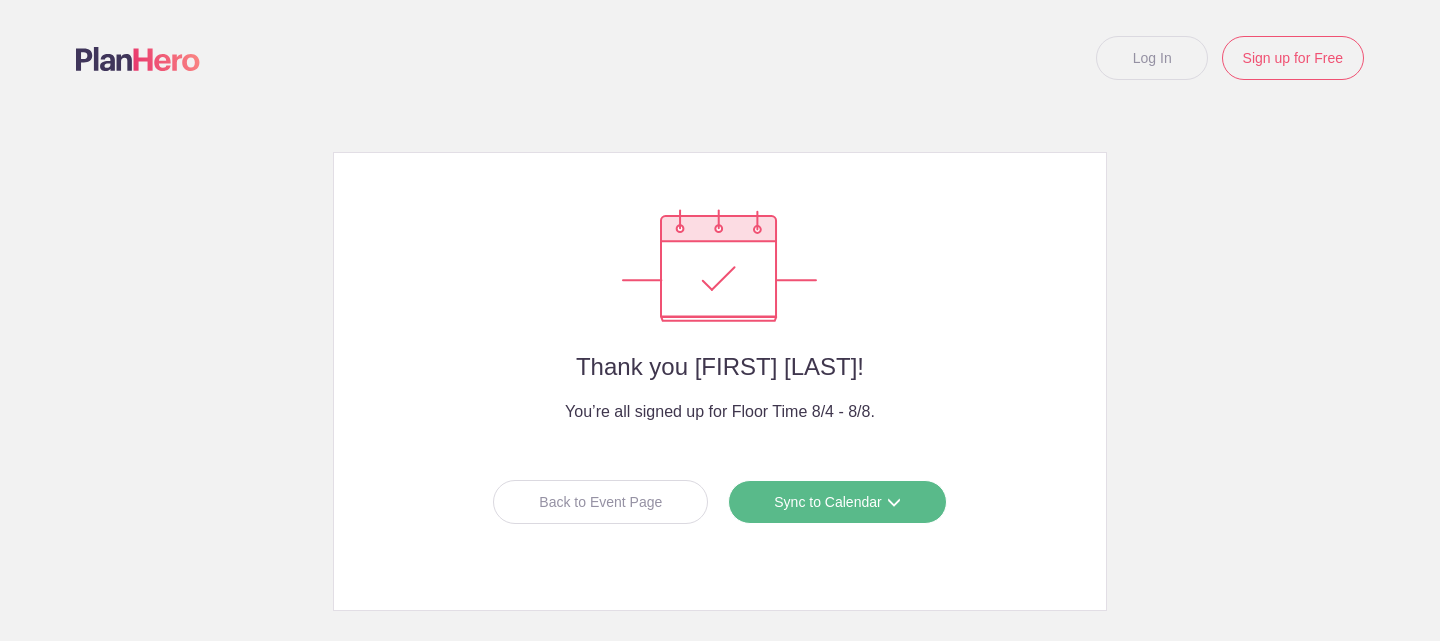 scroll, scrollTop: 0, scrollLeft: 0, axis: both 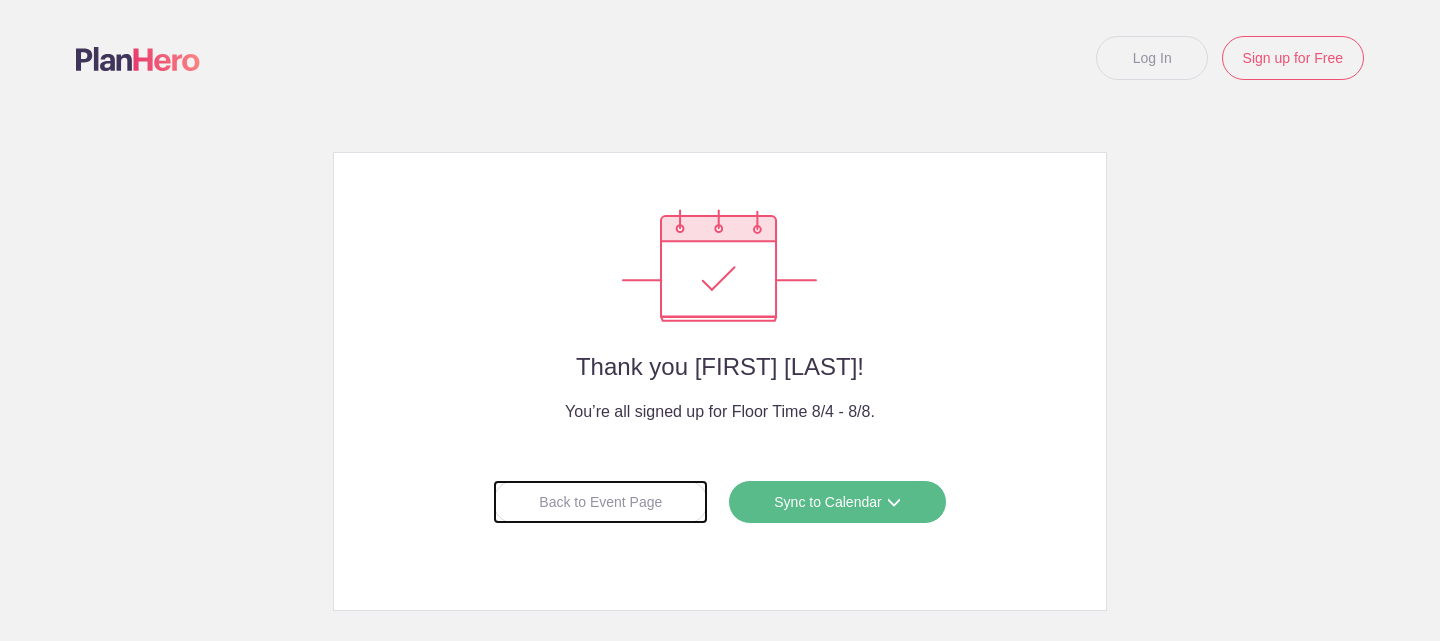 click on "Back to Event Page" at bounding box center (600, 502) 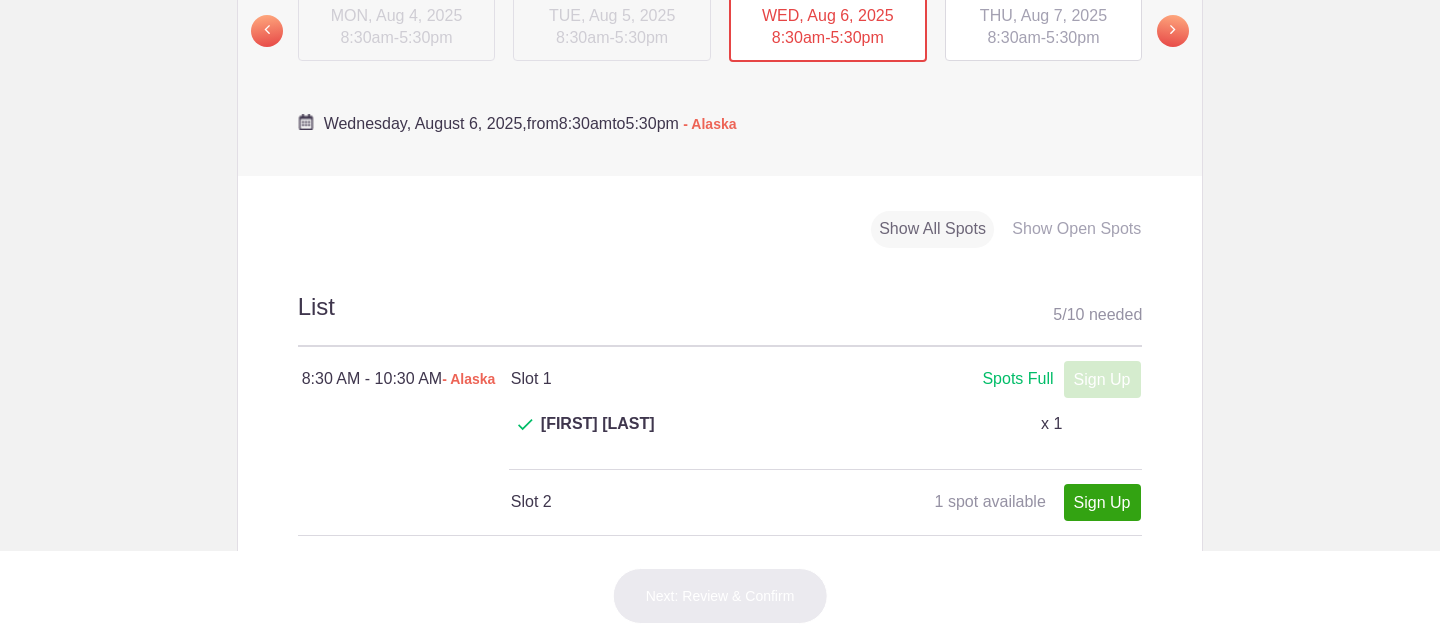scroll, scrollTop: 600, scrollLeft: 0, axis: vertical 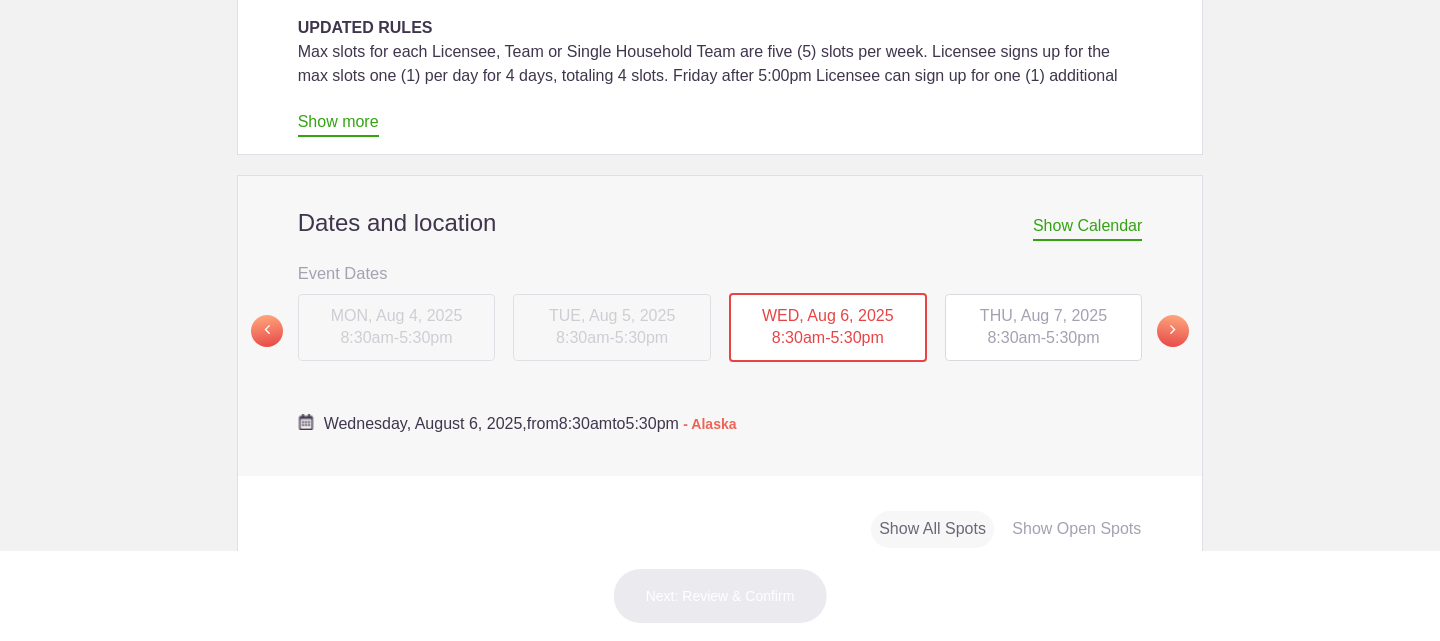 click on "THU, Aug  7, 2025
8:30am
-
5:30pm" at bounding box center [1044, 328] 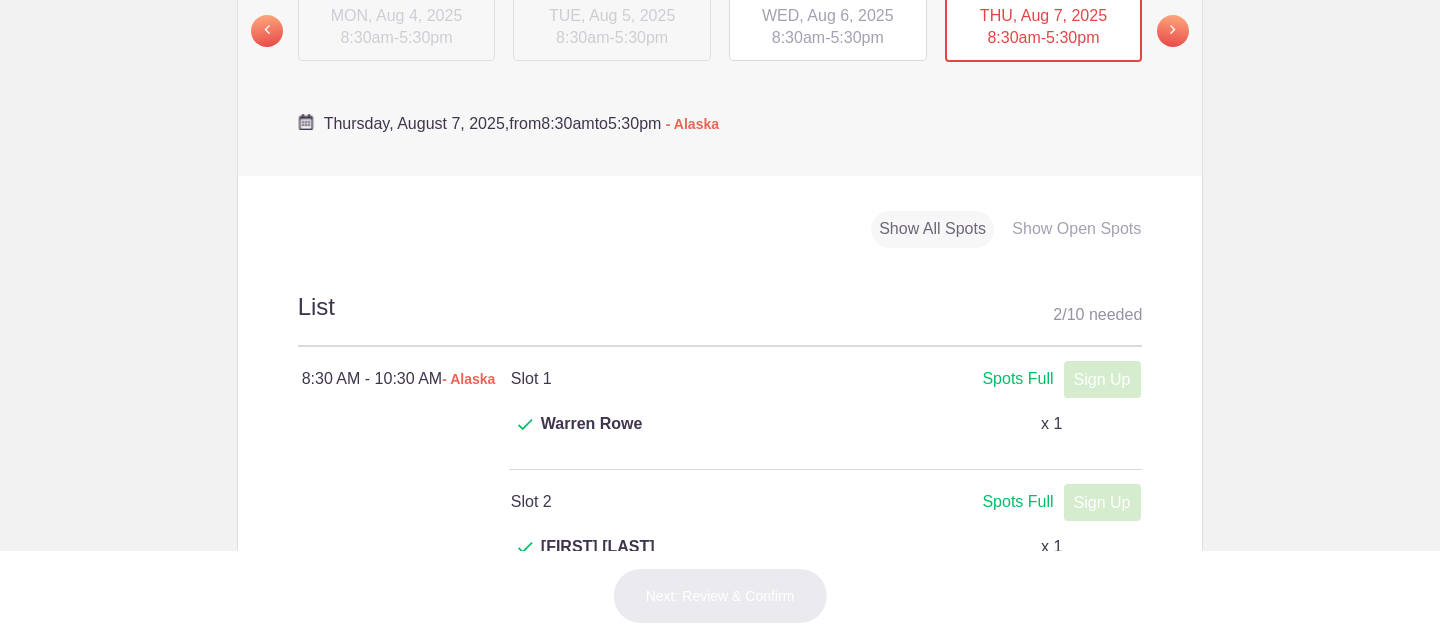 scroll, scrollTop: 700, scrollLeft: 0, axis: vertical 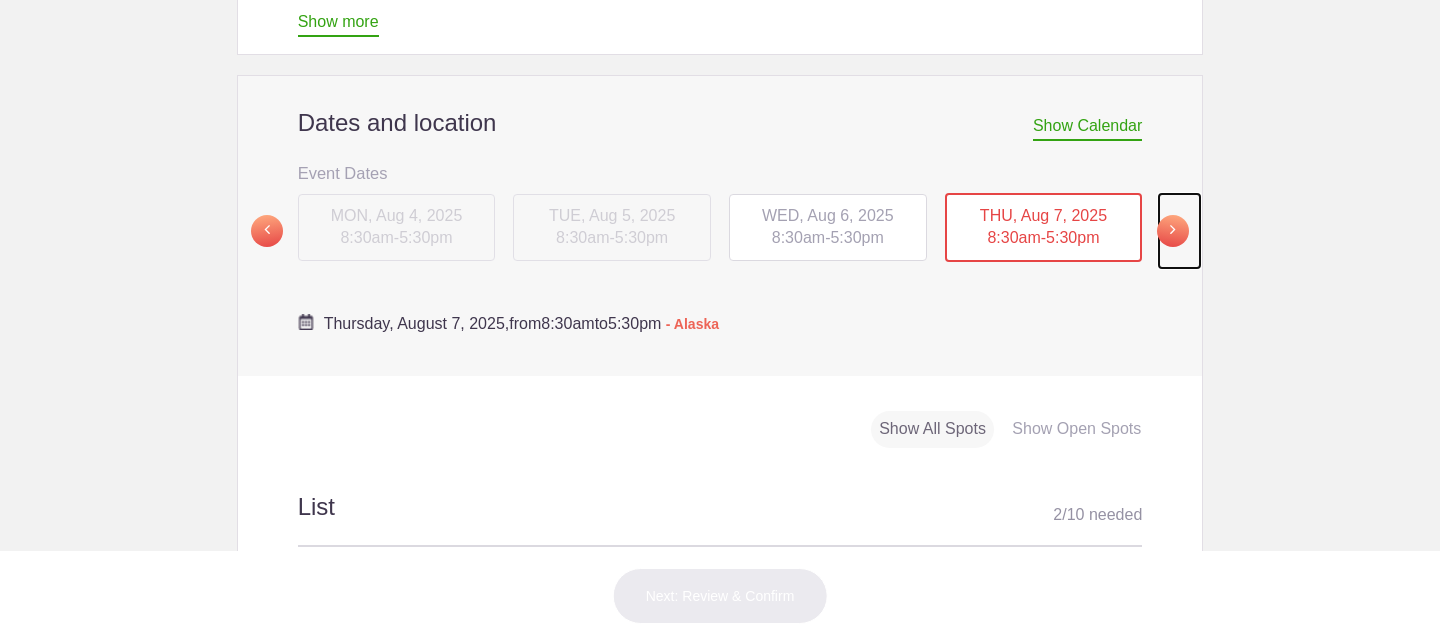 click at bounding box center [1173, 231] 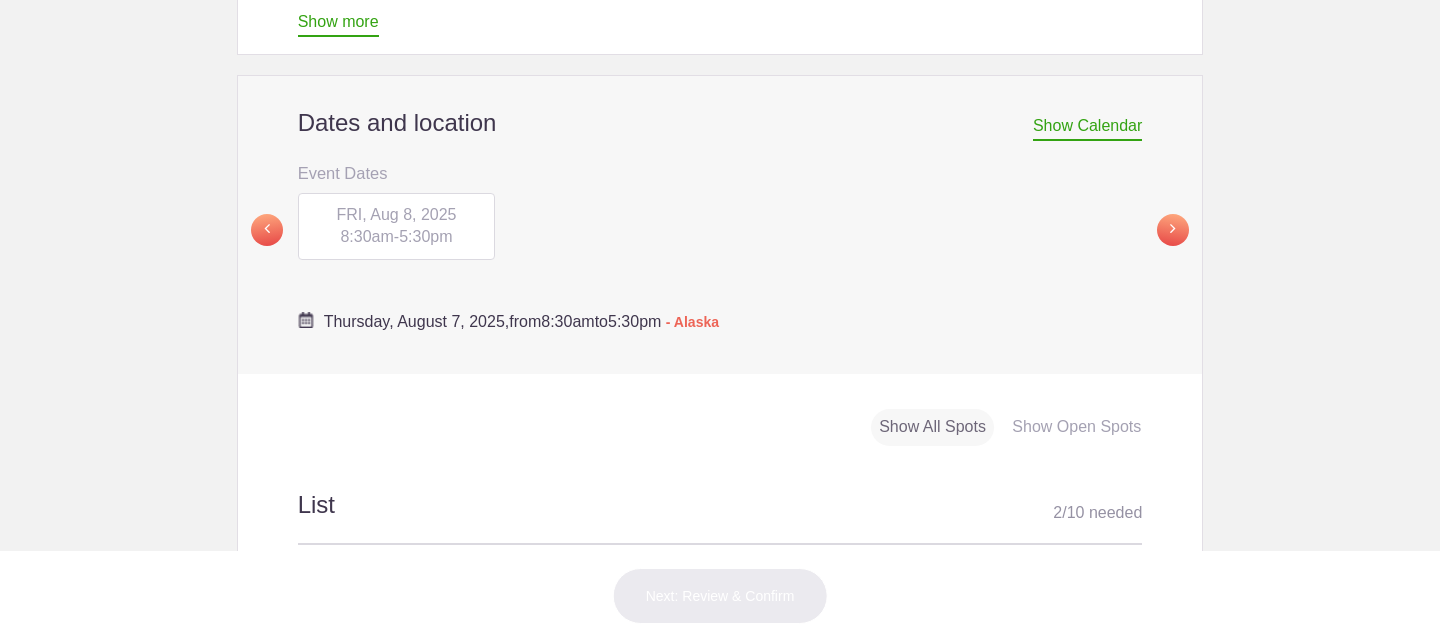 click on "8:30am" at bounding box center (366, 236) 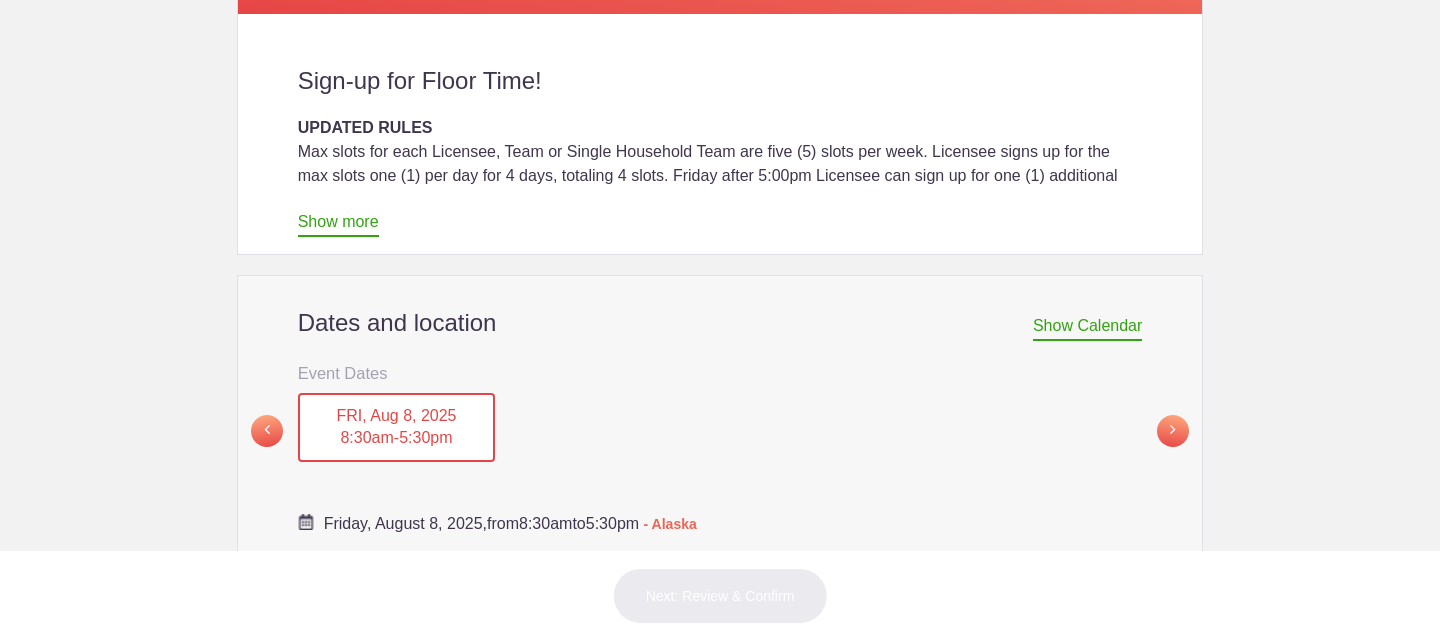 scroll, scrollTop: 0, scrollLeft: 0, axis: both 